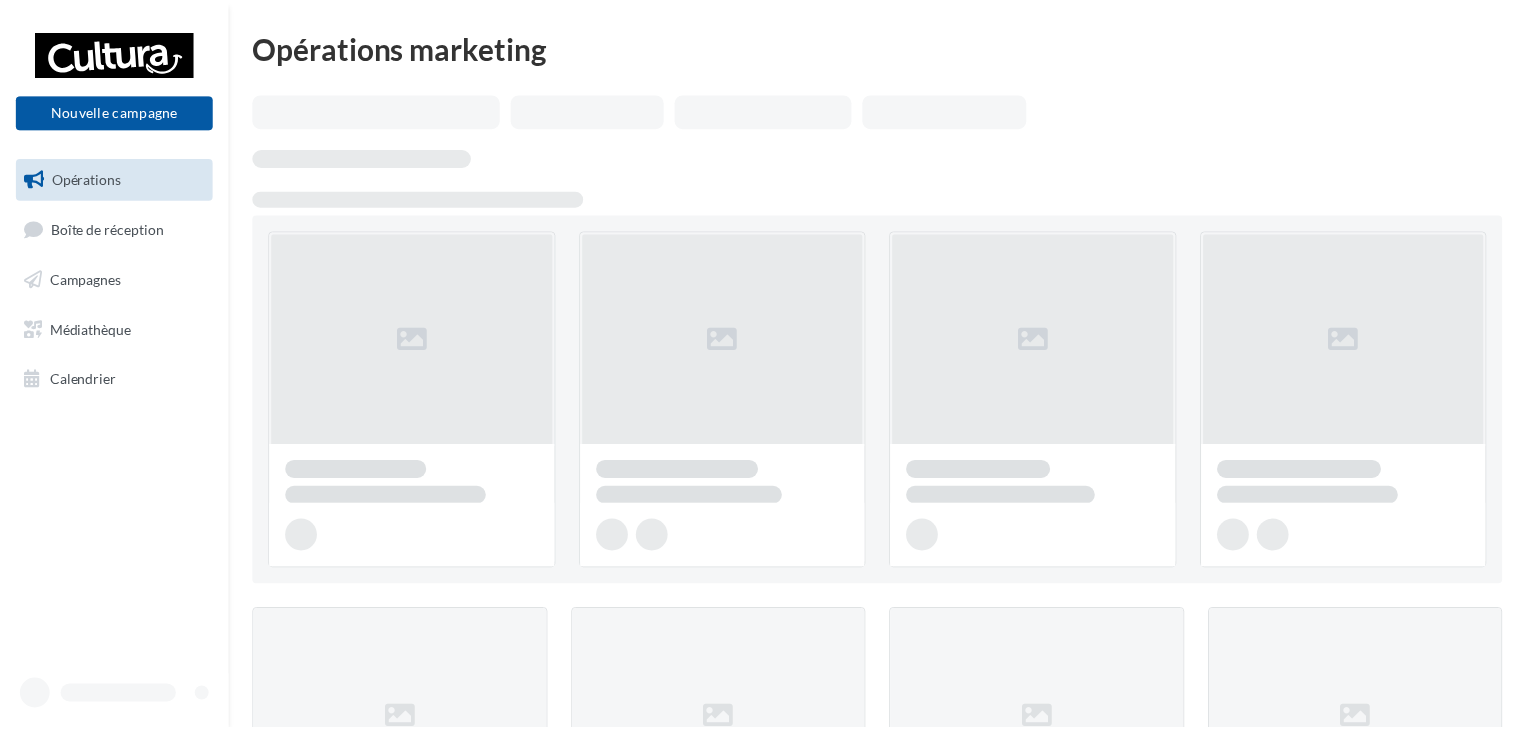 scroll, scrollTop: 0, scrollLeft: 0, axis: both 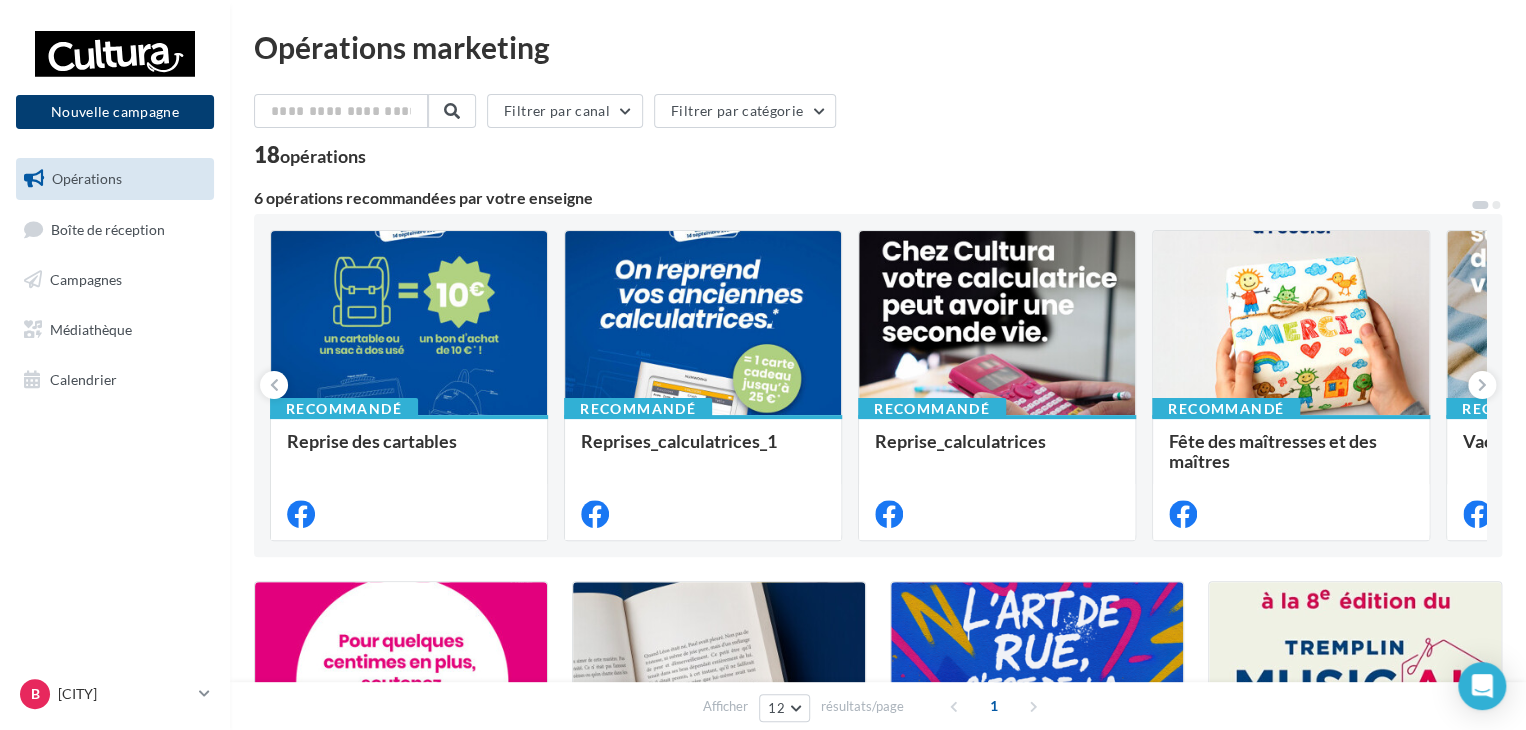click on "Nouvelle campagne" at bounding box center (115, 112) 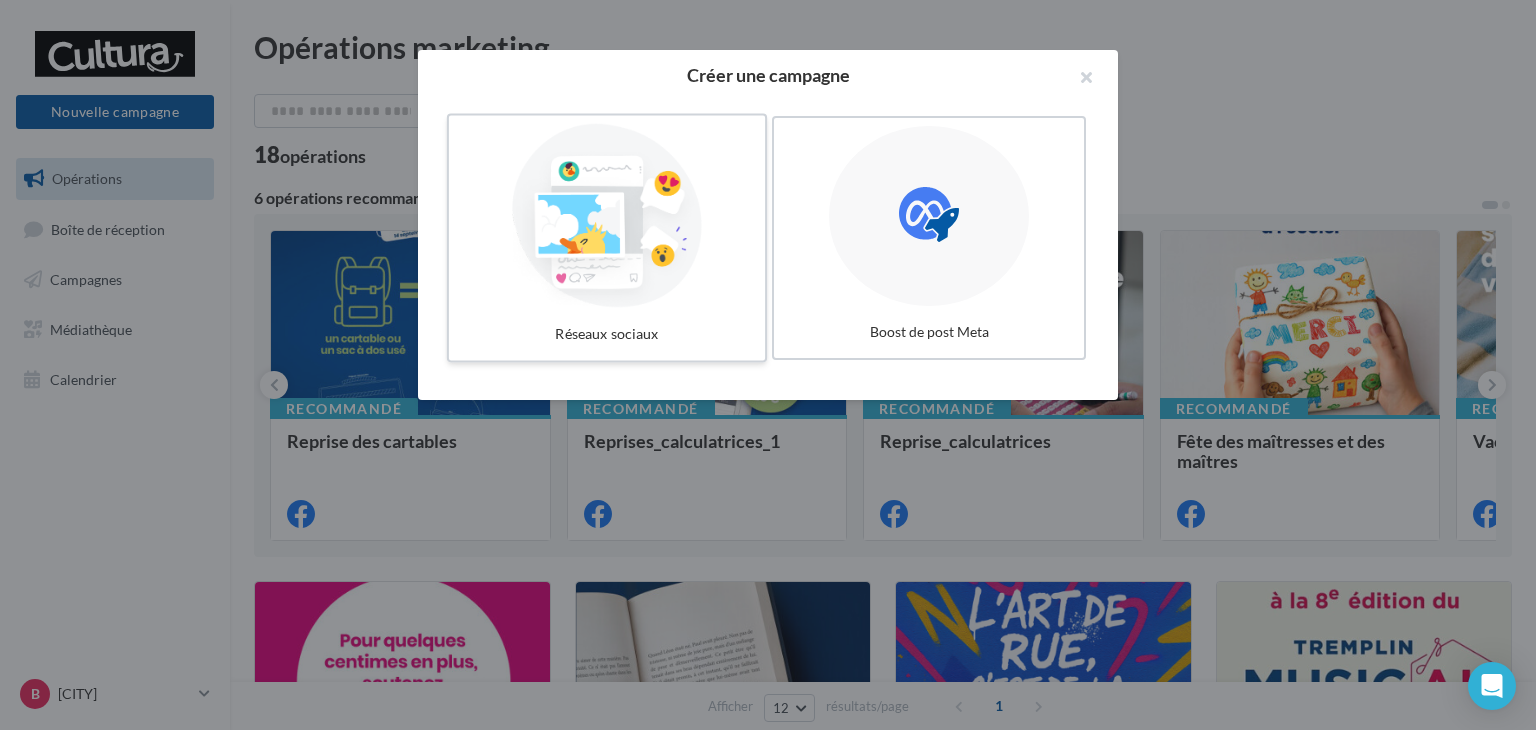 click at bounding box center (607, 216) 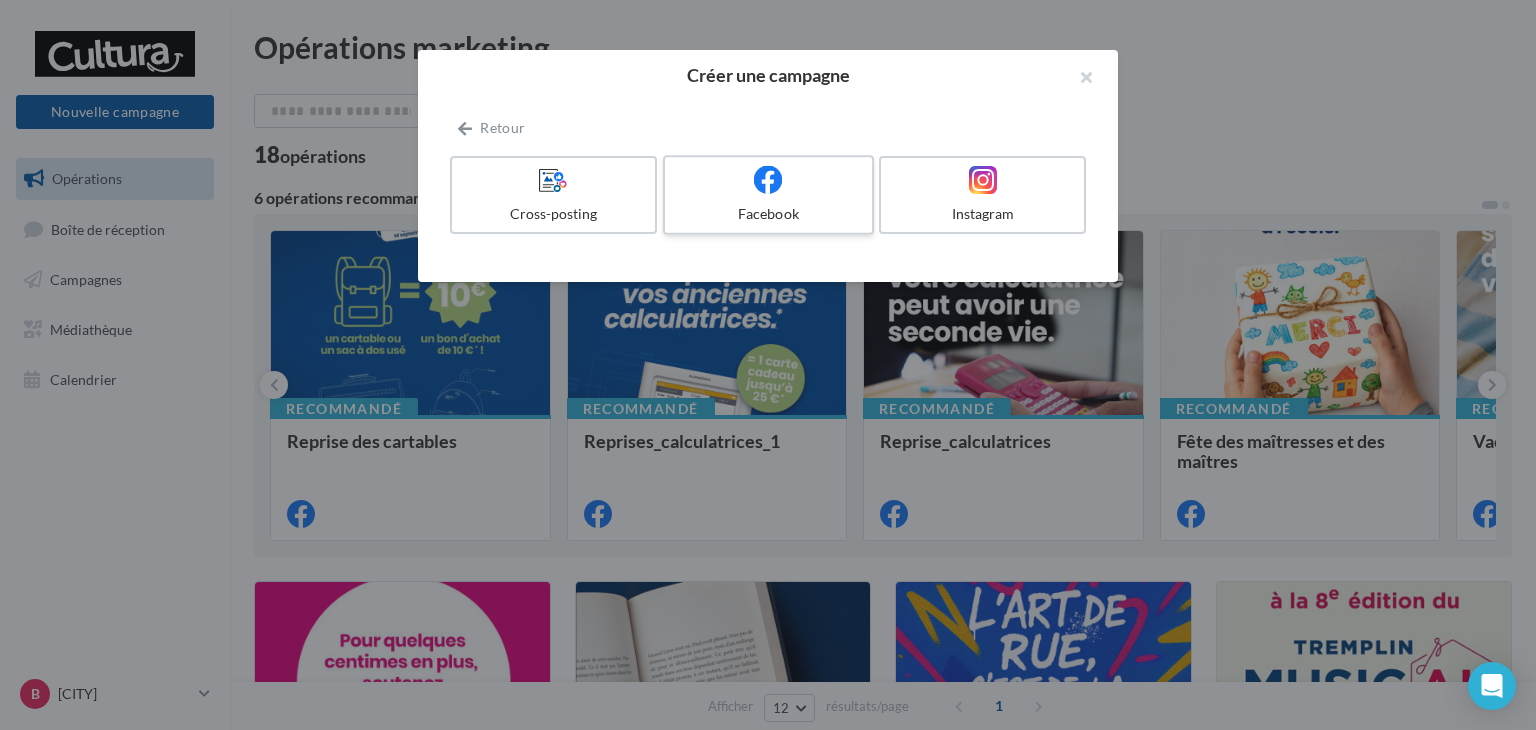 click at bounding box center (768, 179) 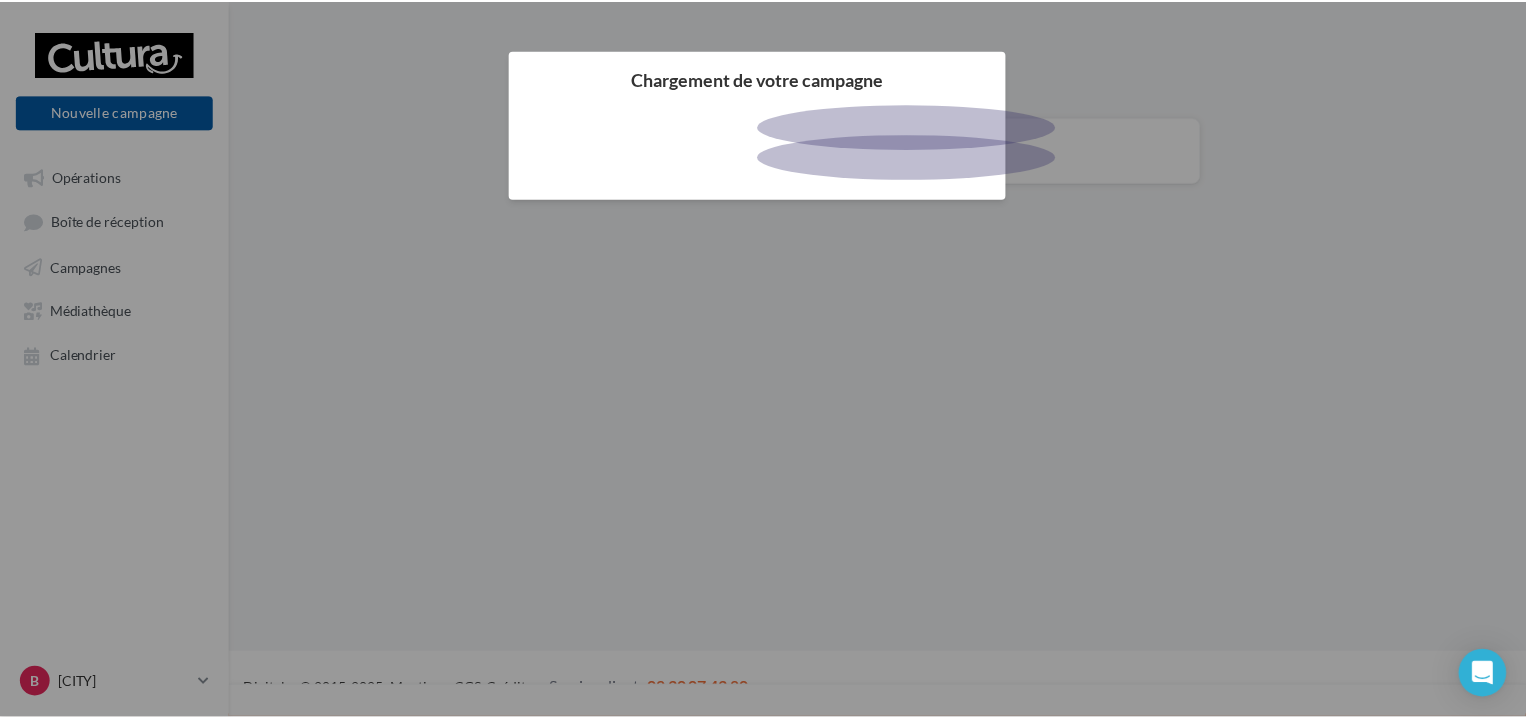 scroll, scrollTop: 0, scrollLeft: 0, axis: both 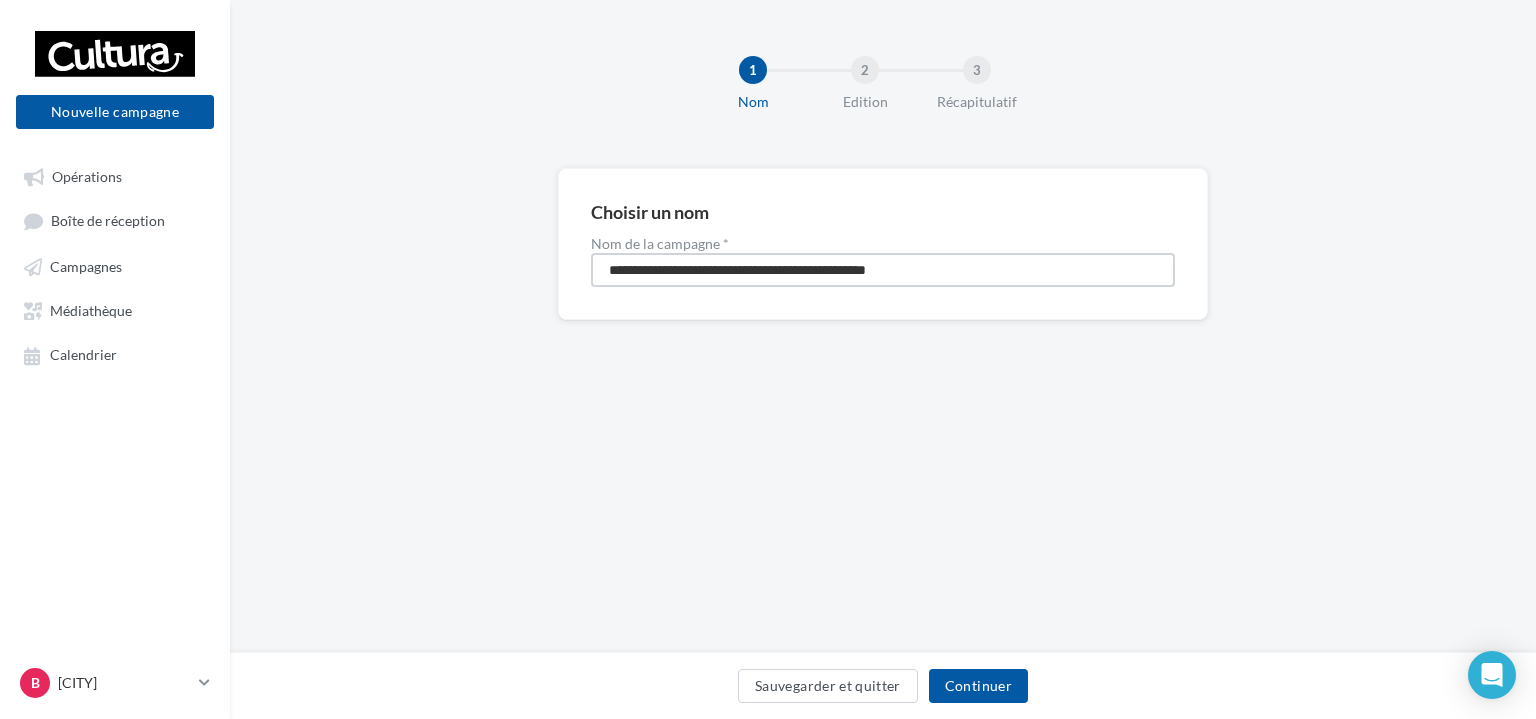 drag, startPoint x: 967, startPoint y: 263, endPoint x: 555, endPoint y: 267, distance: 412.0194 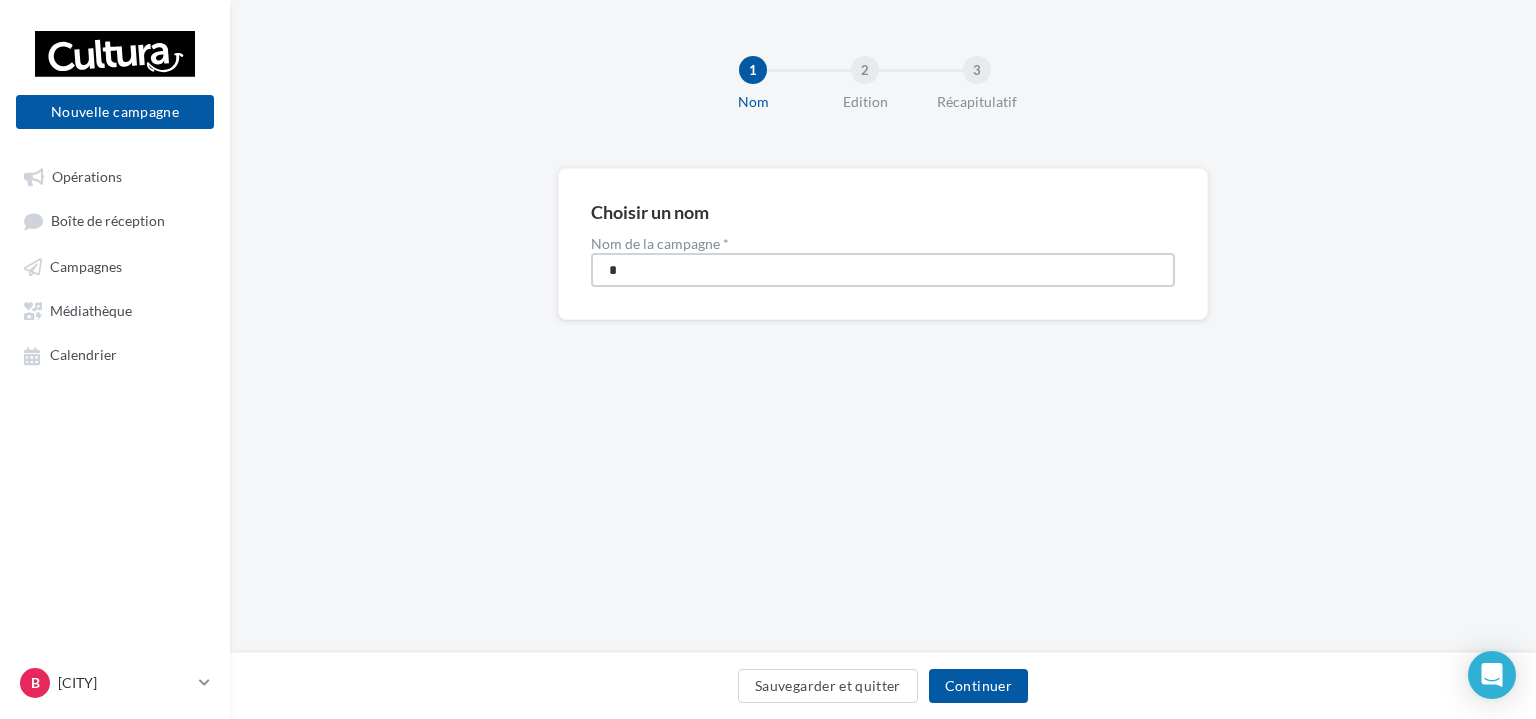 type on "**********" 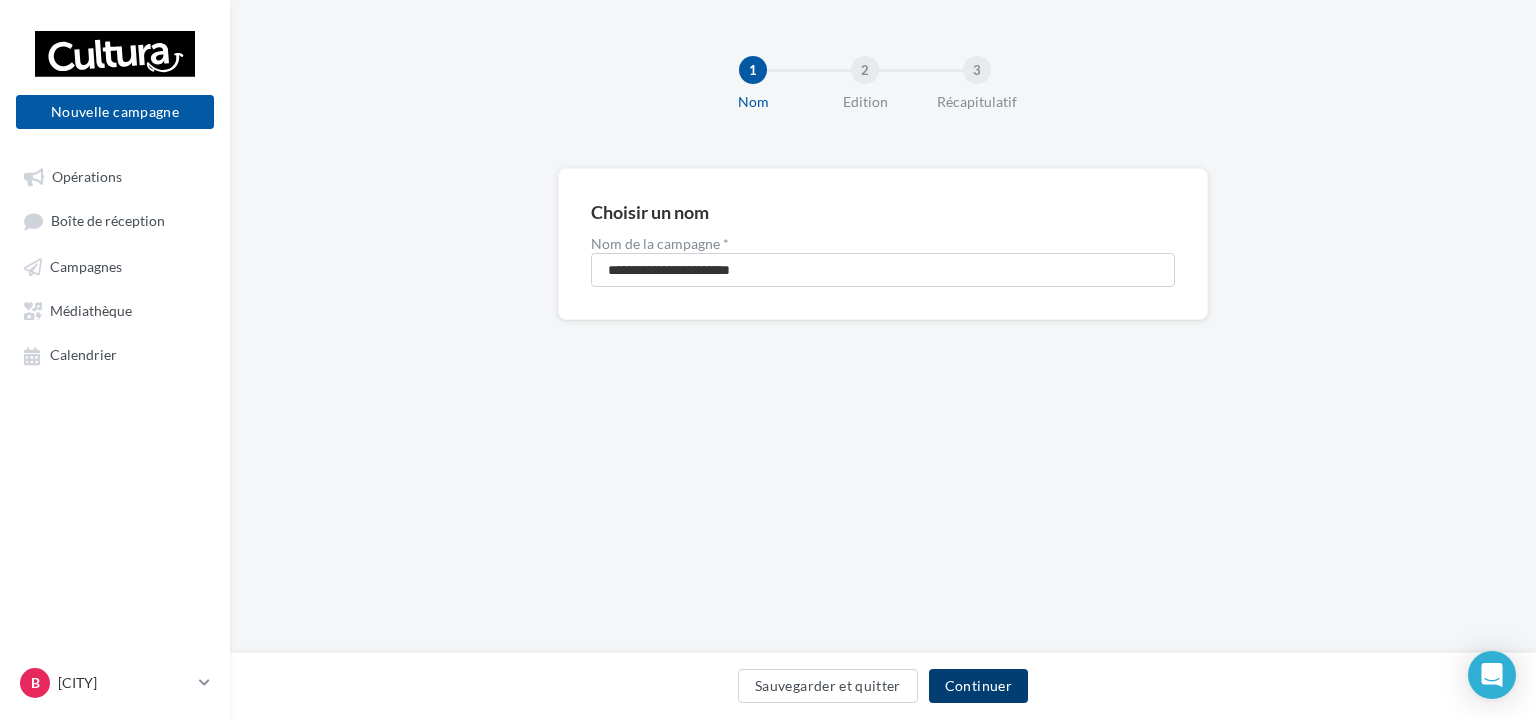 click on "Continuer" at bounding box center (978, 686) 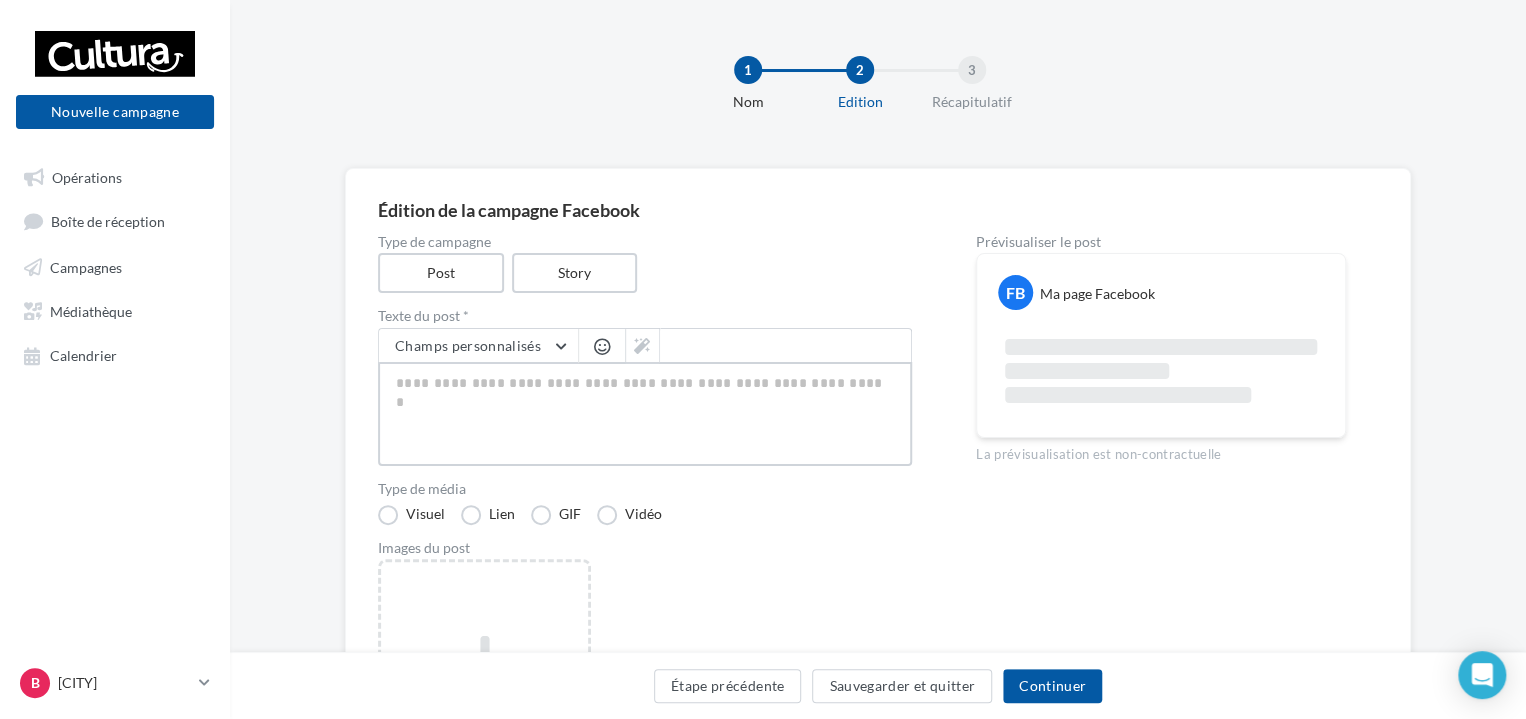 click at bounding box center (645, 414) 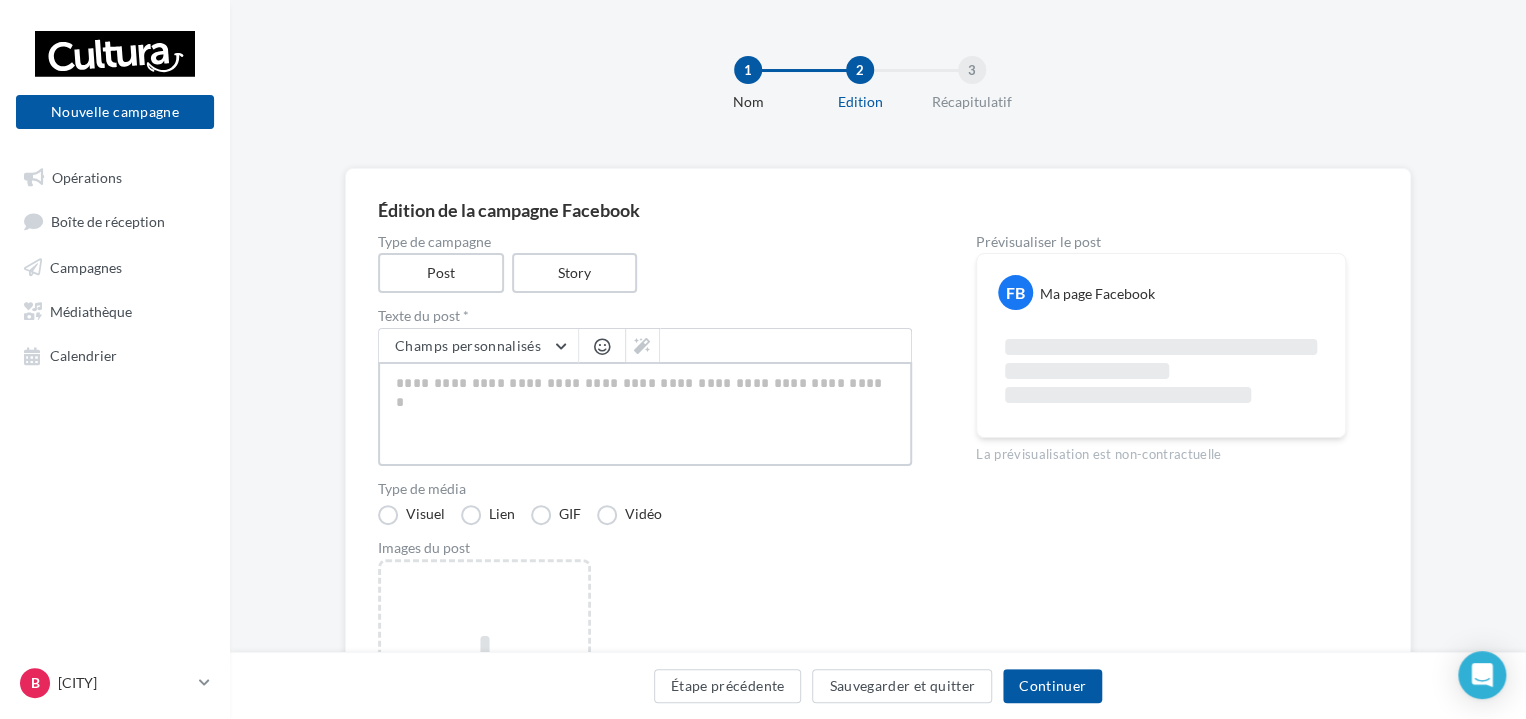 paste on "**********" 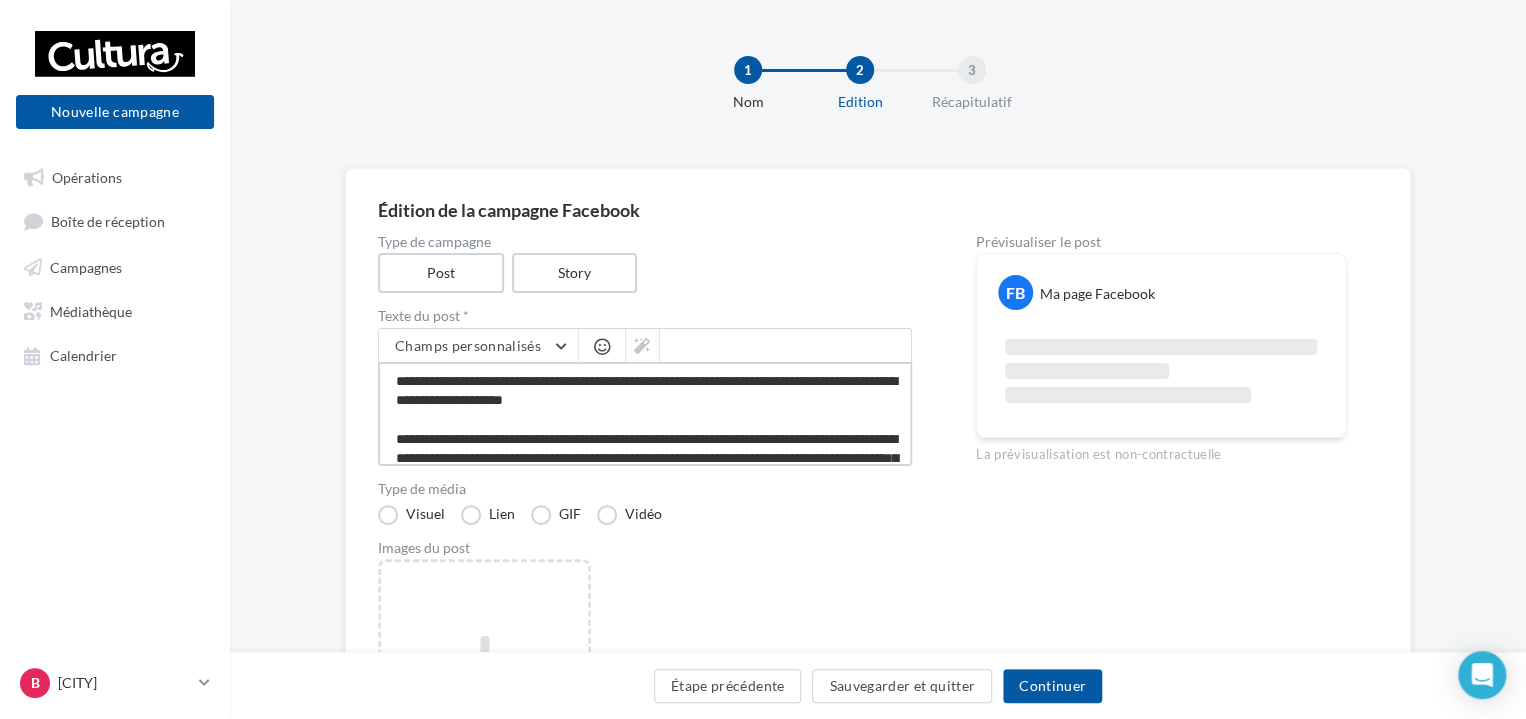 scroll, scrollTop: 125, scrollLeft: 0, axis: vertical 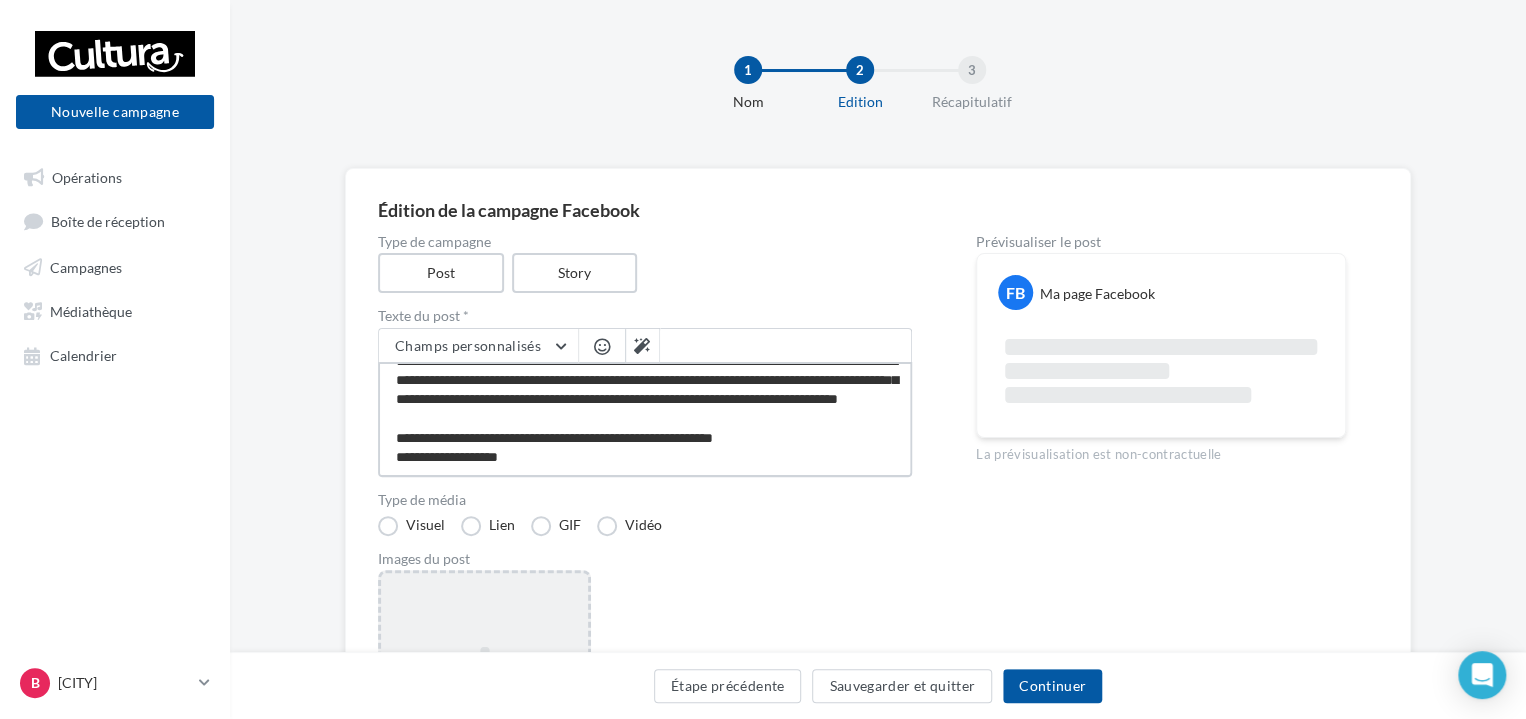 type on "**********" 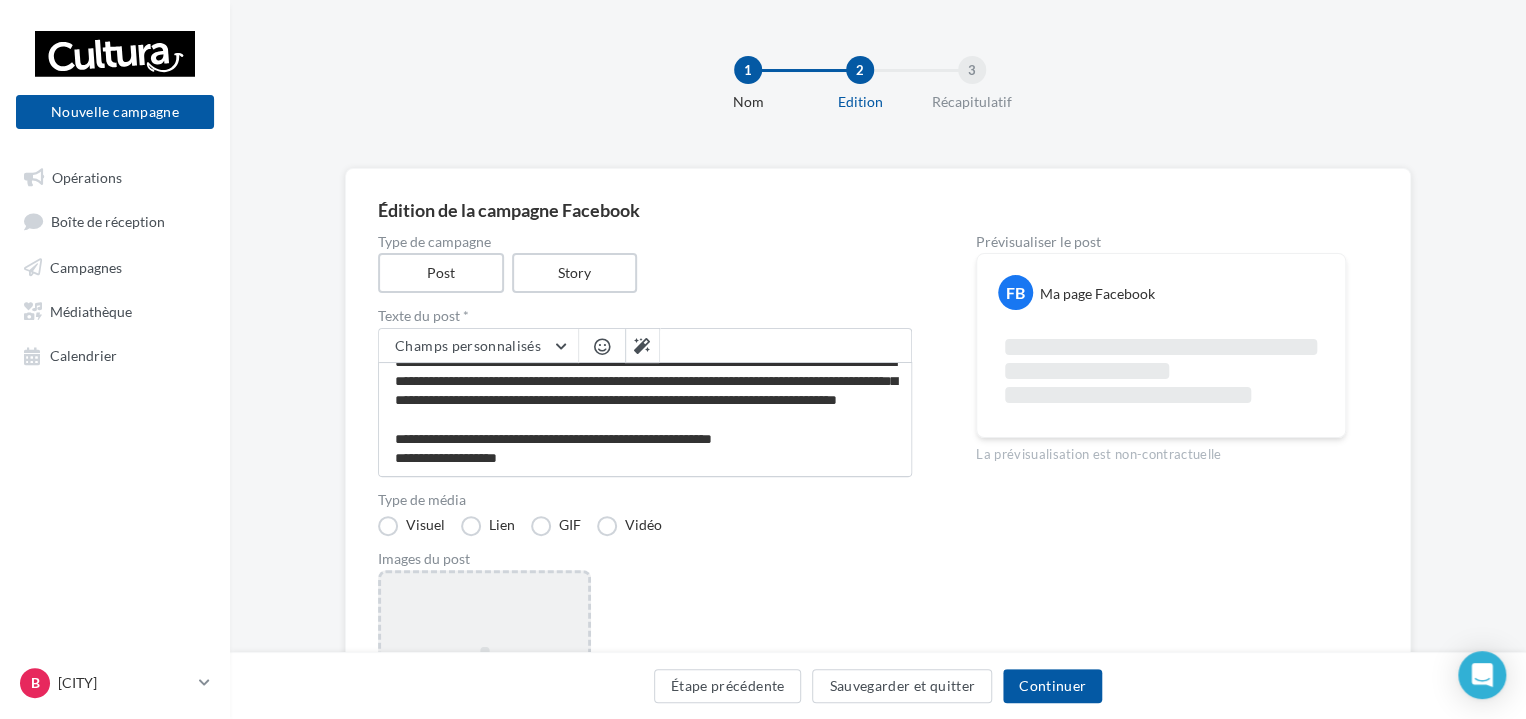click on "Ajouter une image     Format: png, jpg" at bounding box center (484, 700) 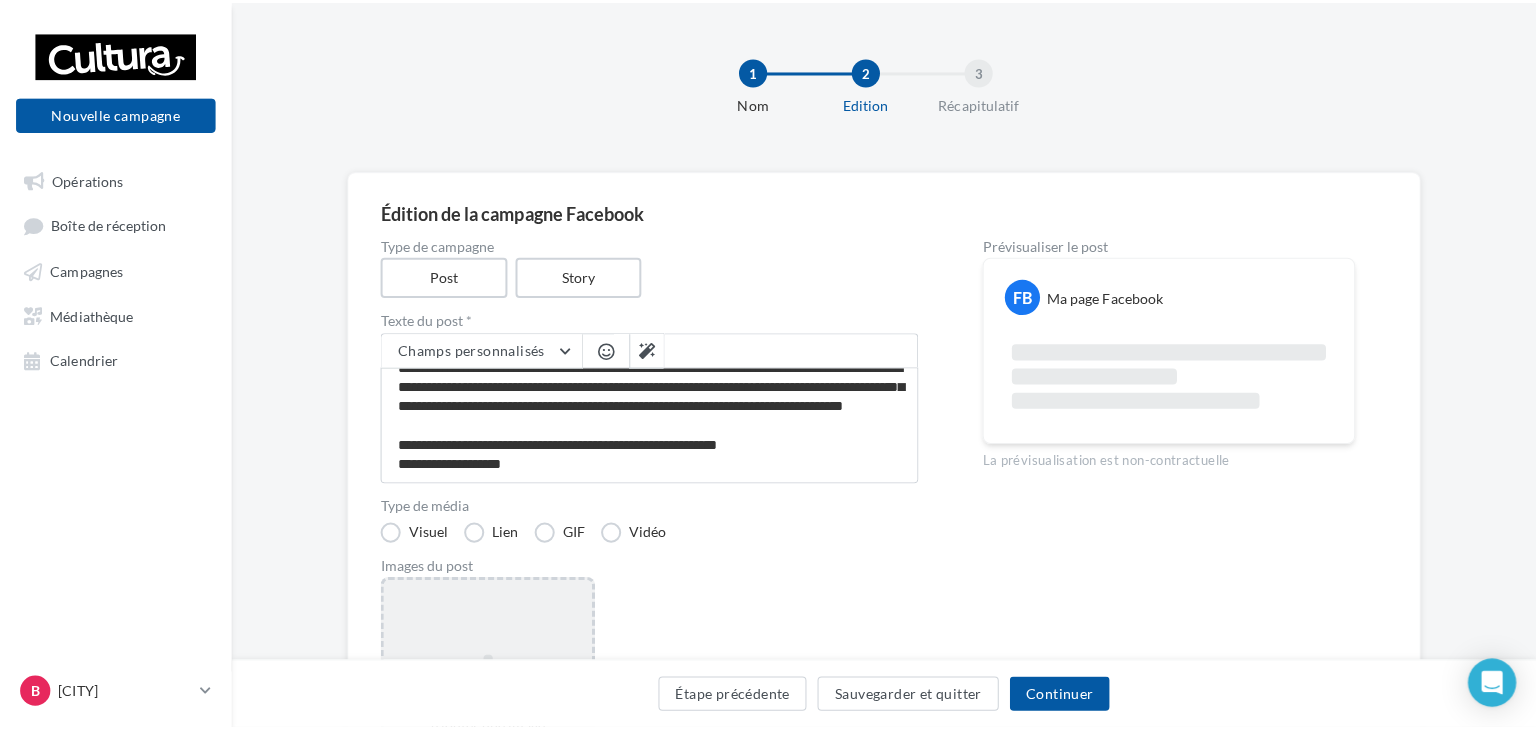 scroll, scrollTop: 124, scrollLeft: 0, axis: vertical 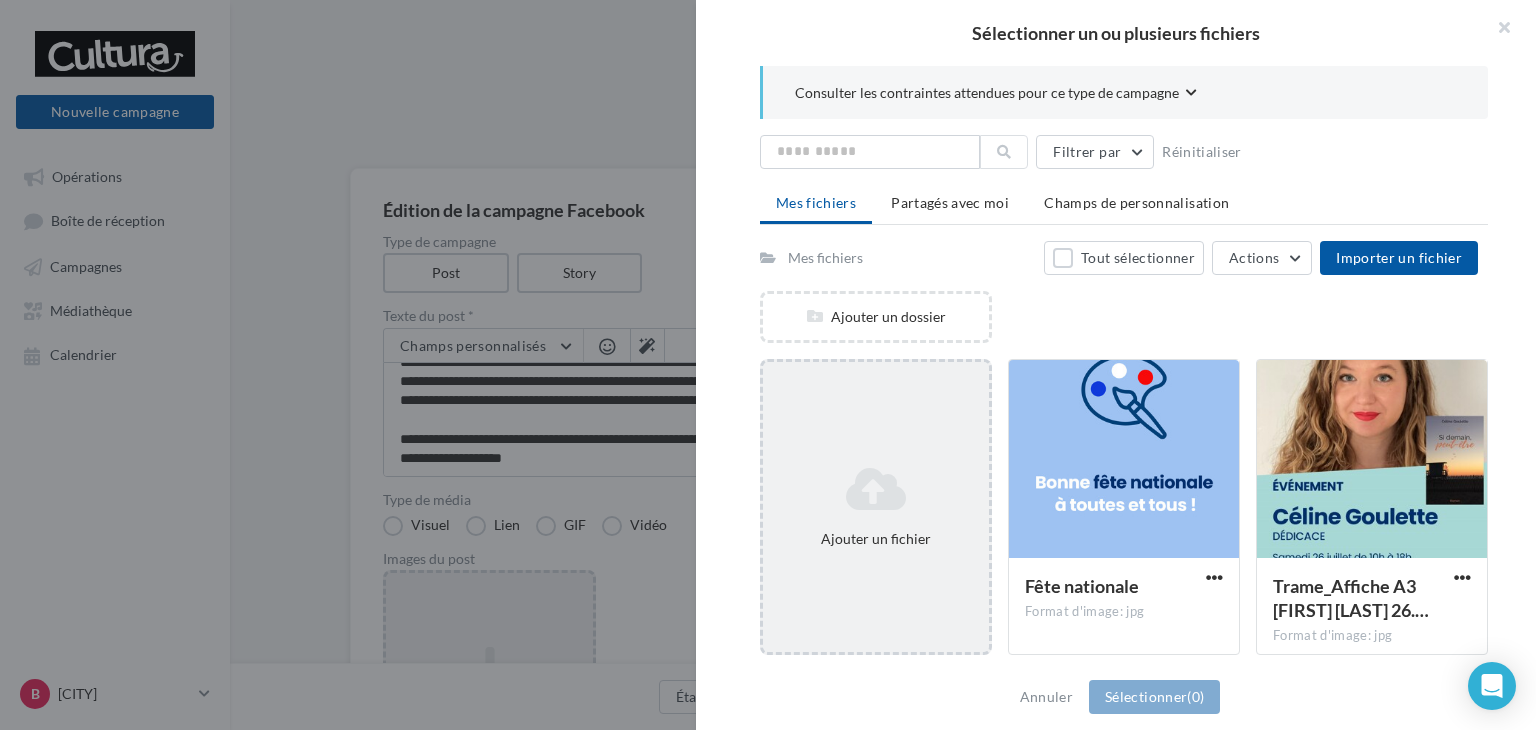 click on "Ajouter un fichier" at bounding box center (876, 317) 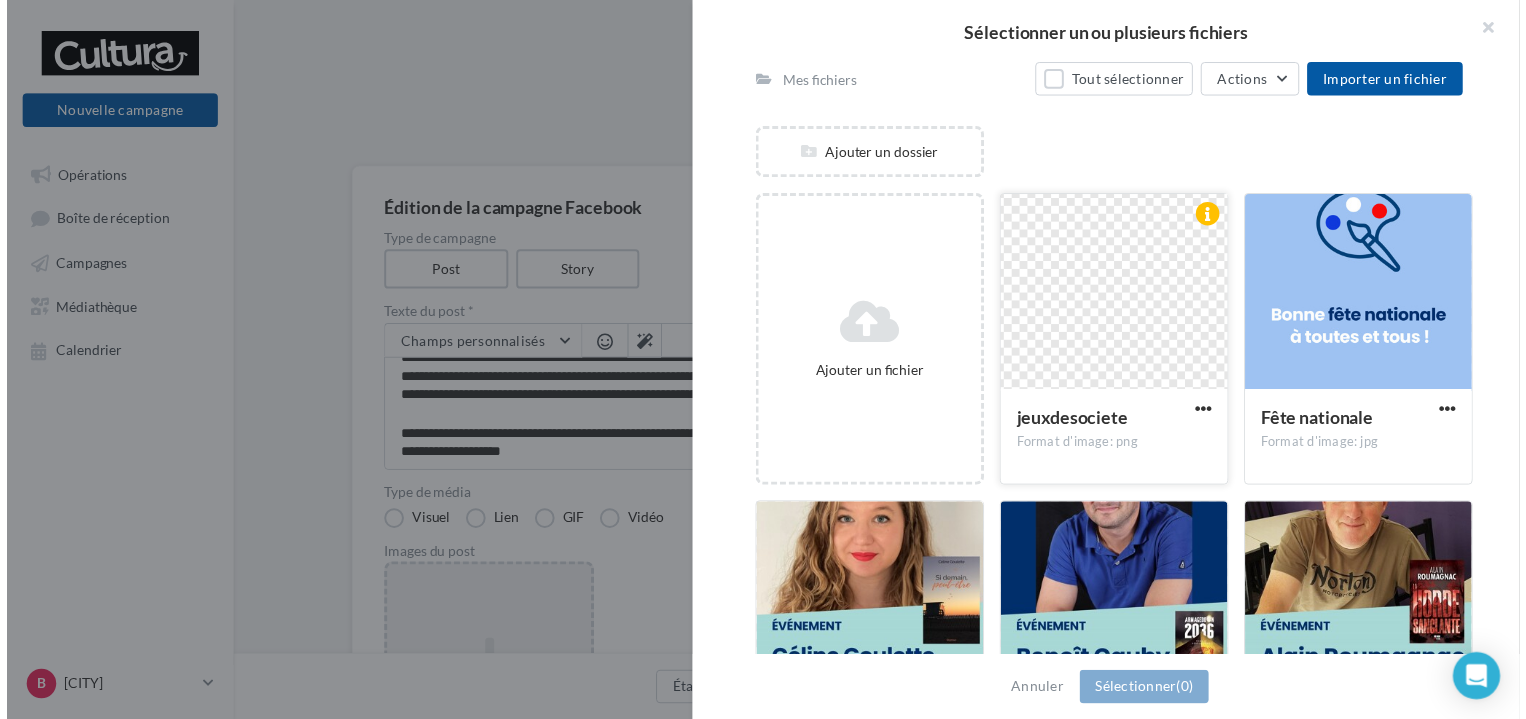 scroll, scrollTop: 100, scrollLeft: 0, axis: vertical 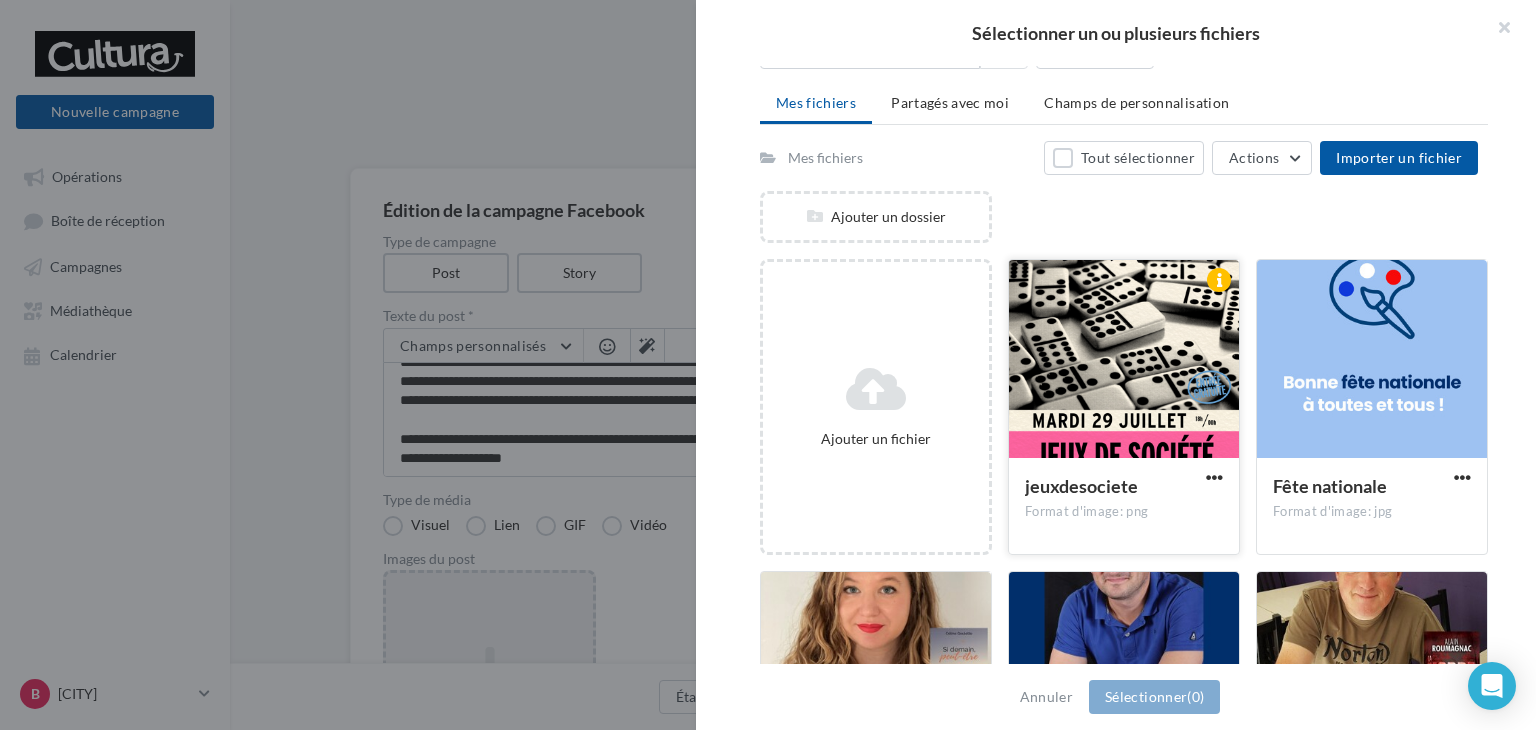 click at bounding box center (1124, 360) 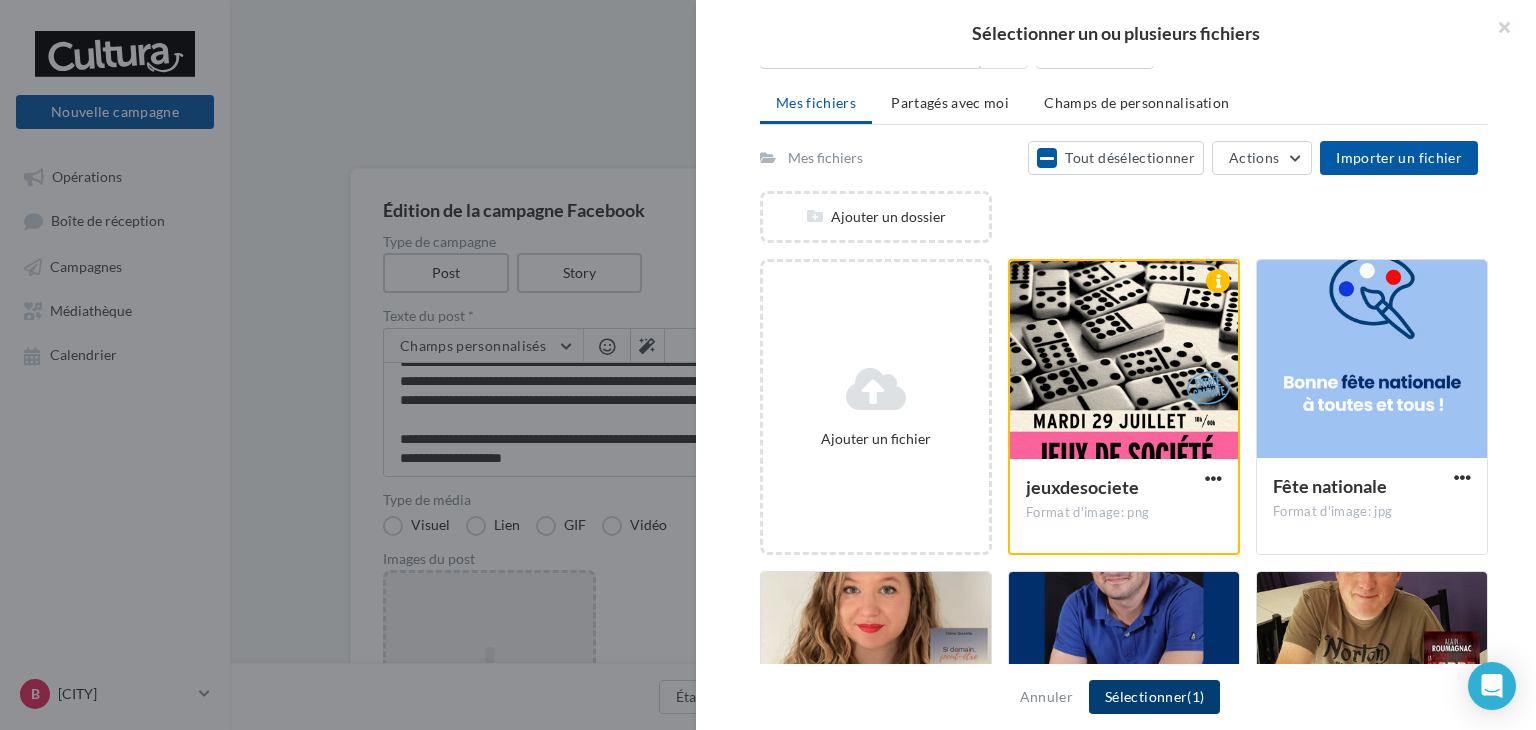 click on "Sélectionner   (1)" at bounding box center [1154, 697] 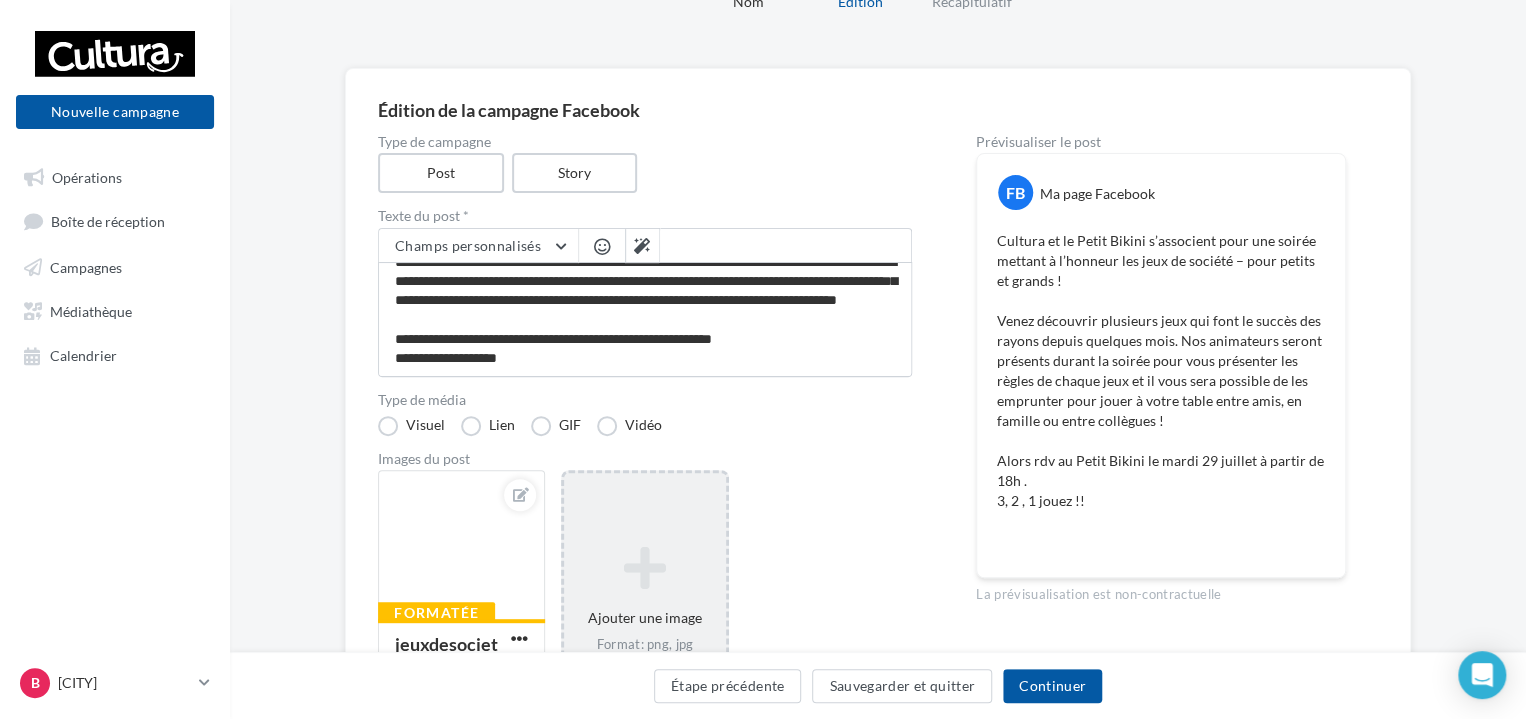 scroll, scrollTop: 300, scrollLeft: 0, axis: vertical 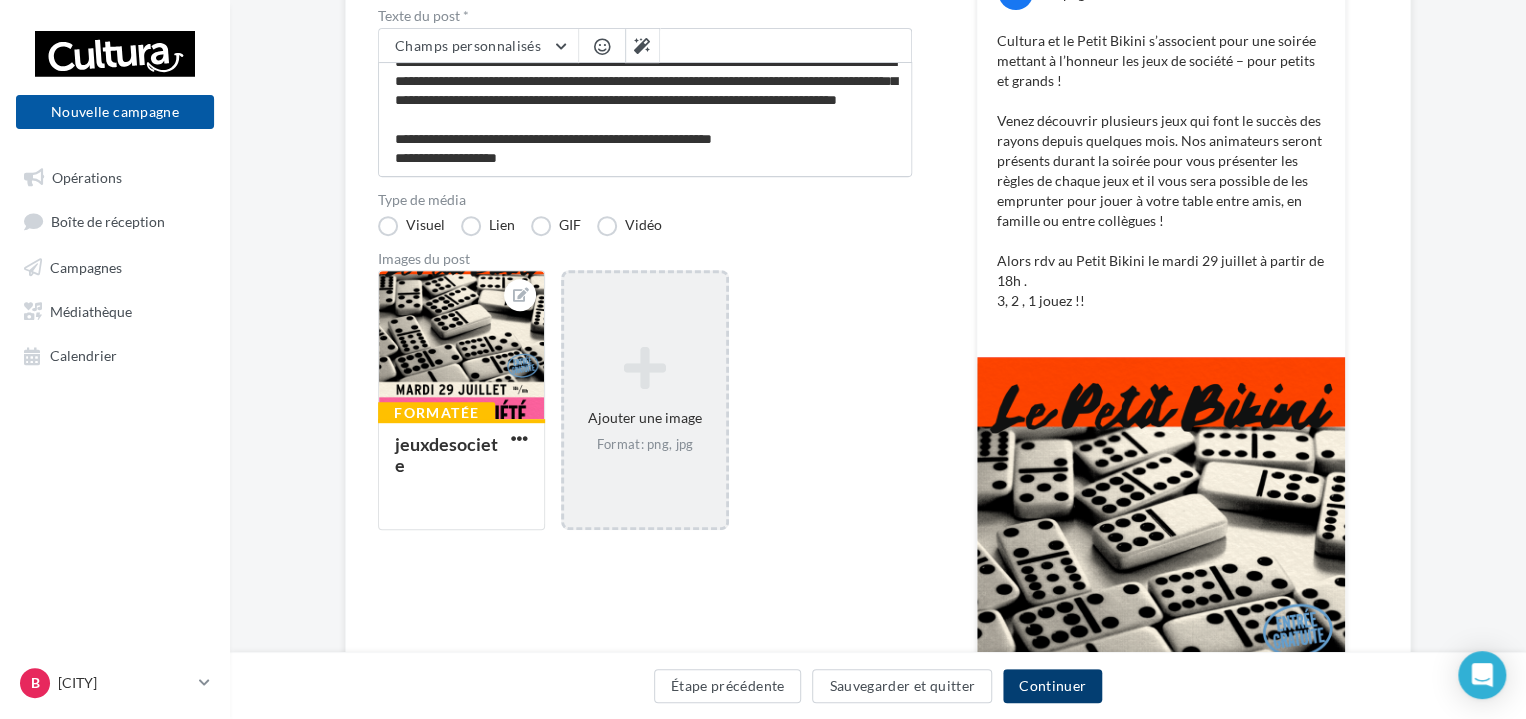 click on "Continuer" at bounding box center (1052, 686) 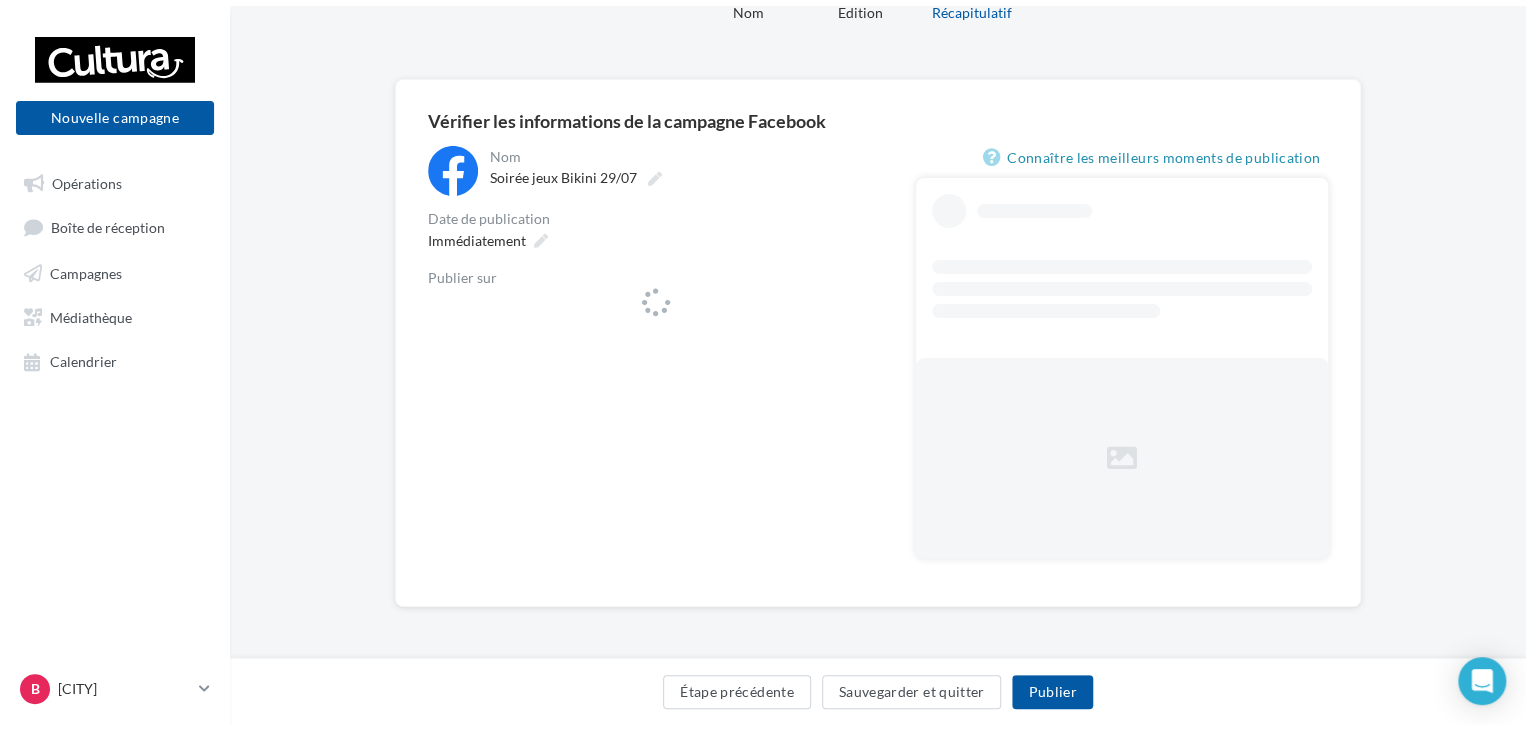 scroll, scrollTop: 0, scrollLeft: 0, axis: both 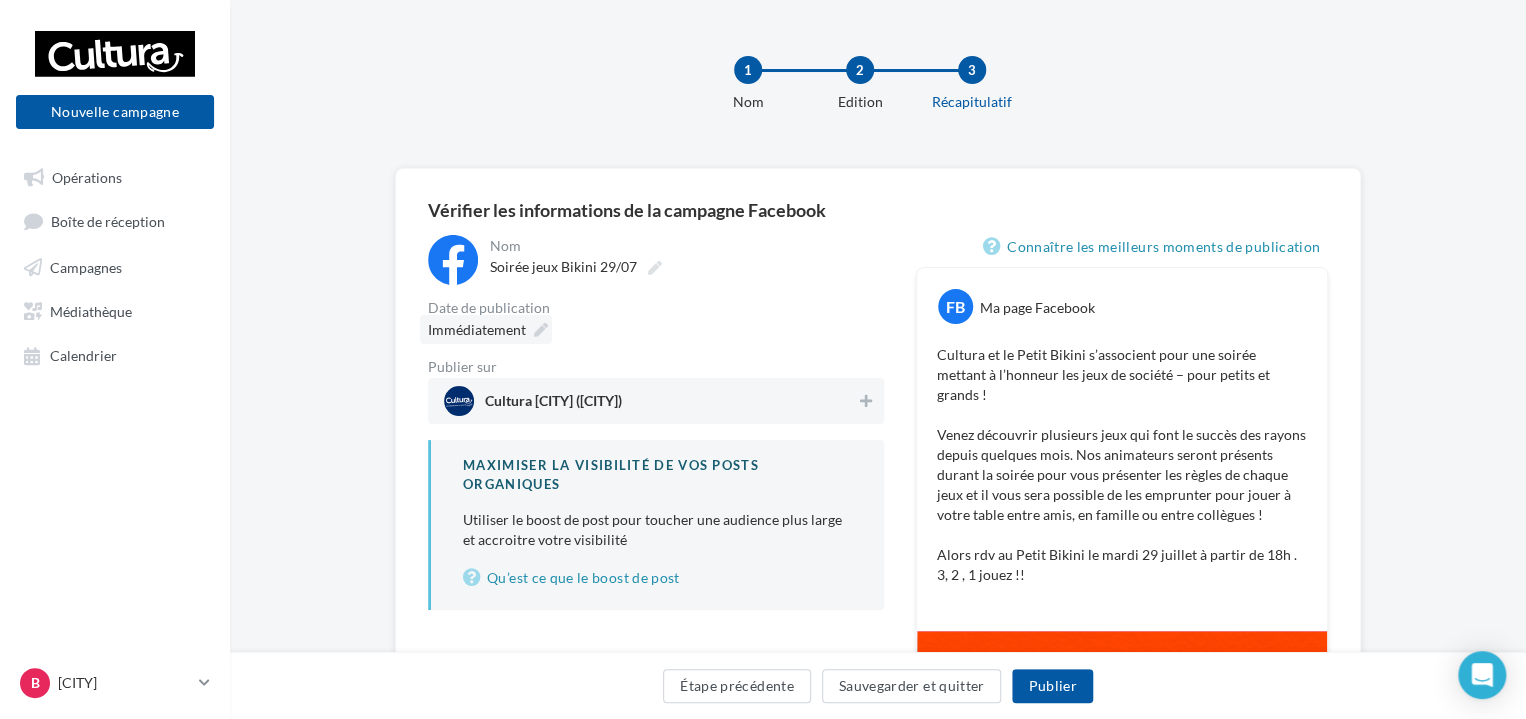 click on "Immédiatement" at bounding box center [477, 329] 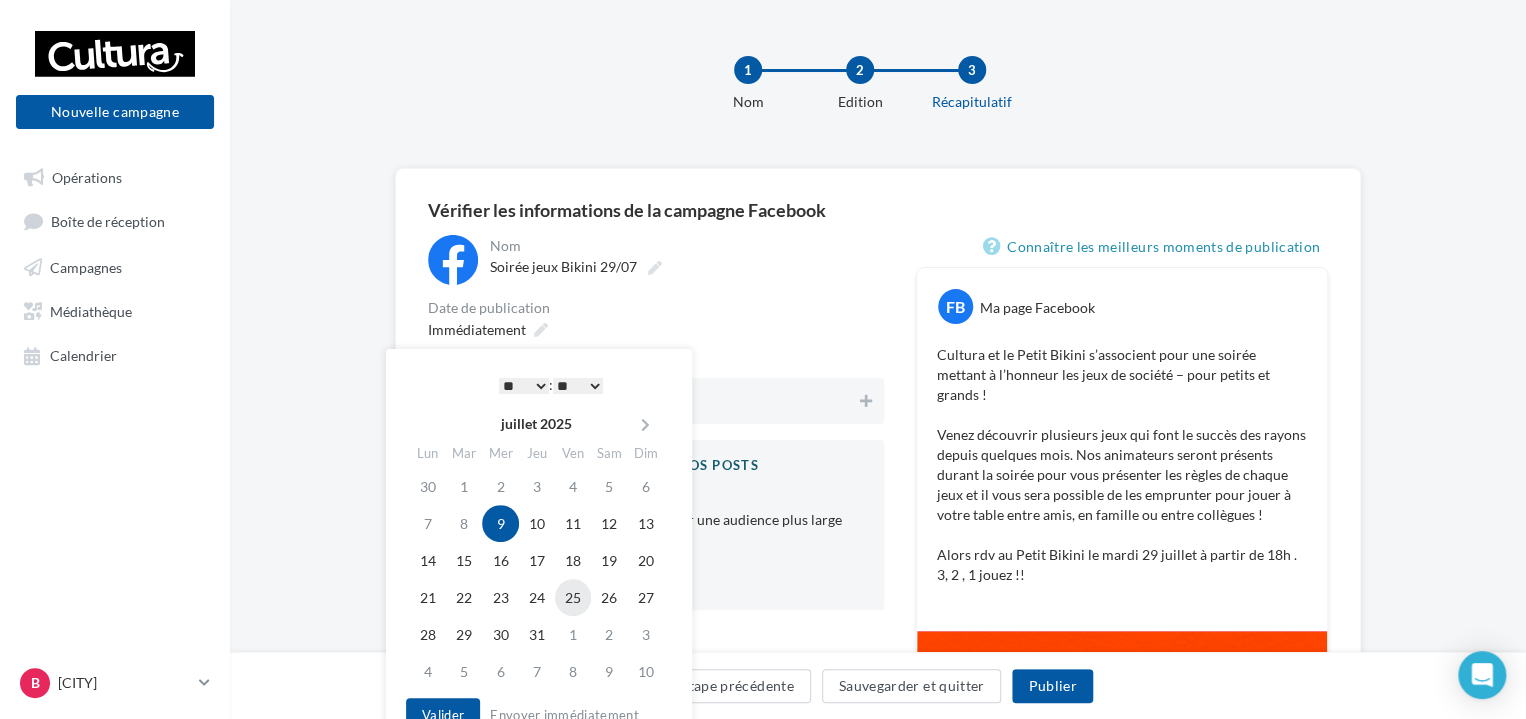 click on "25" at bounding box center (573, 523) 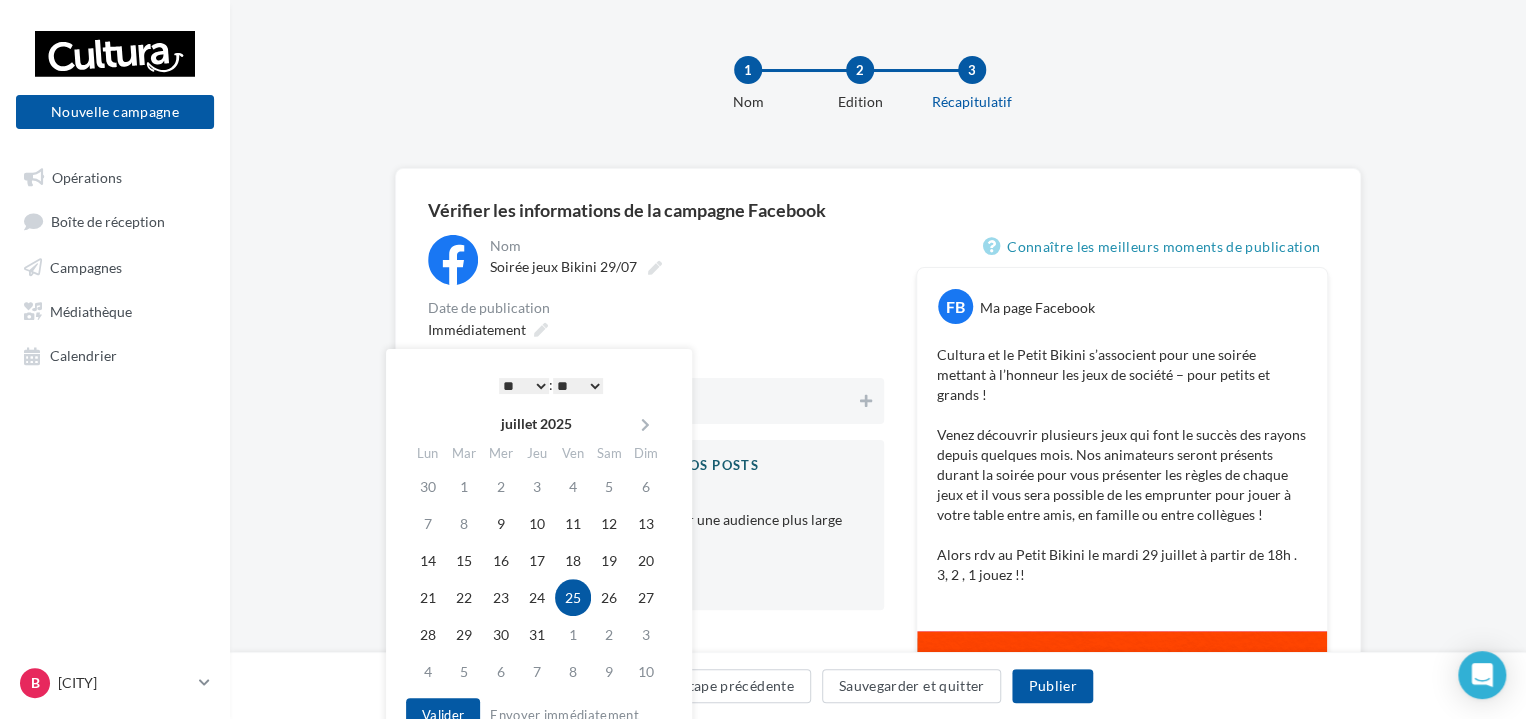 click on "* * * * * * * * * * ** ** ** ** ** ** ** ** ** ** ** ** ** **" at bounding box center [524, 386] 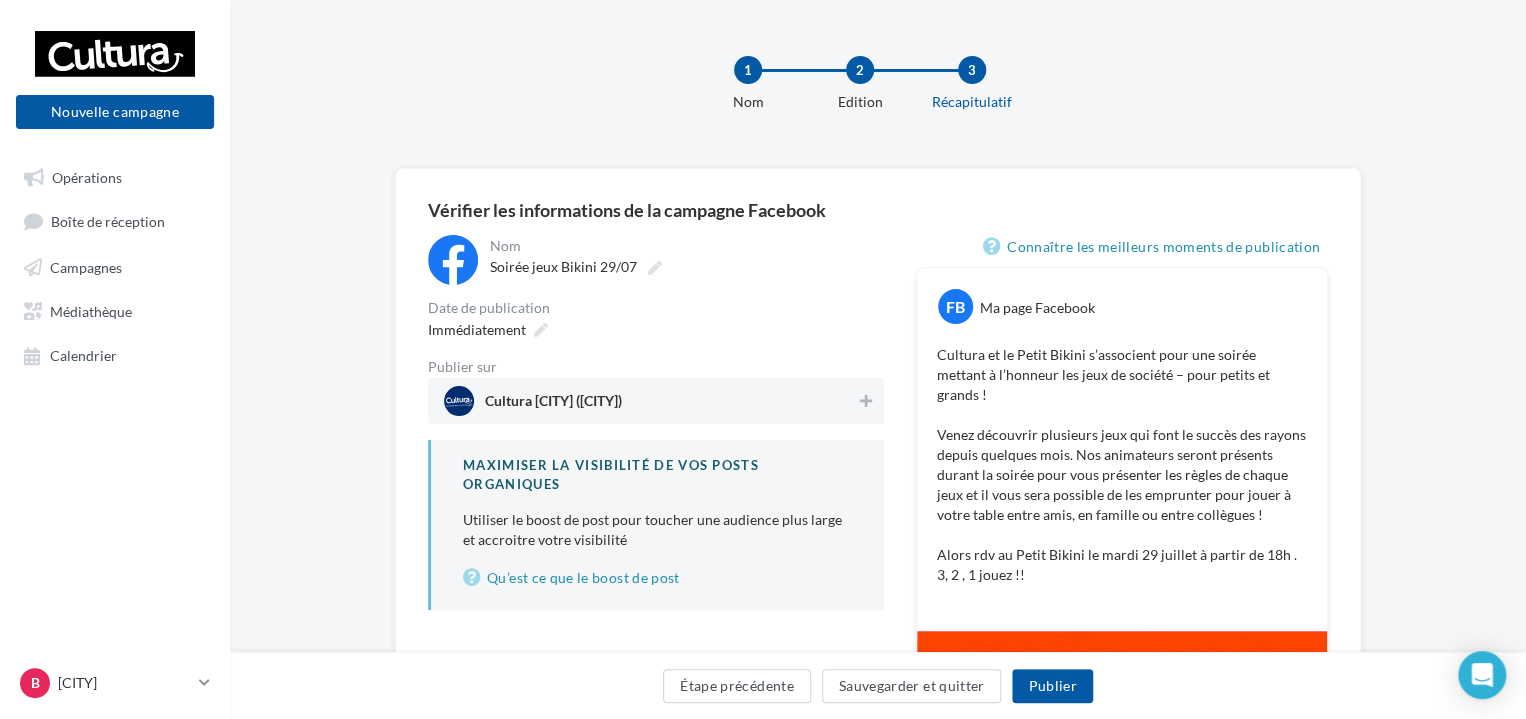 click on "Immédiatement" at bounding box center (685, 260) 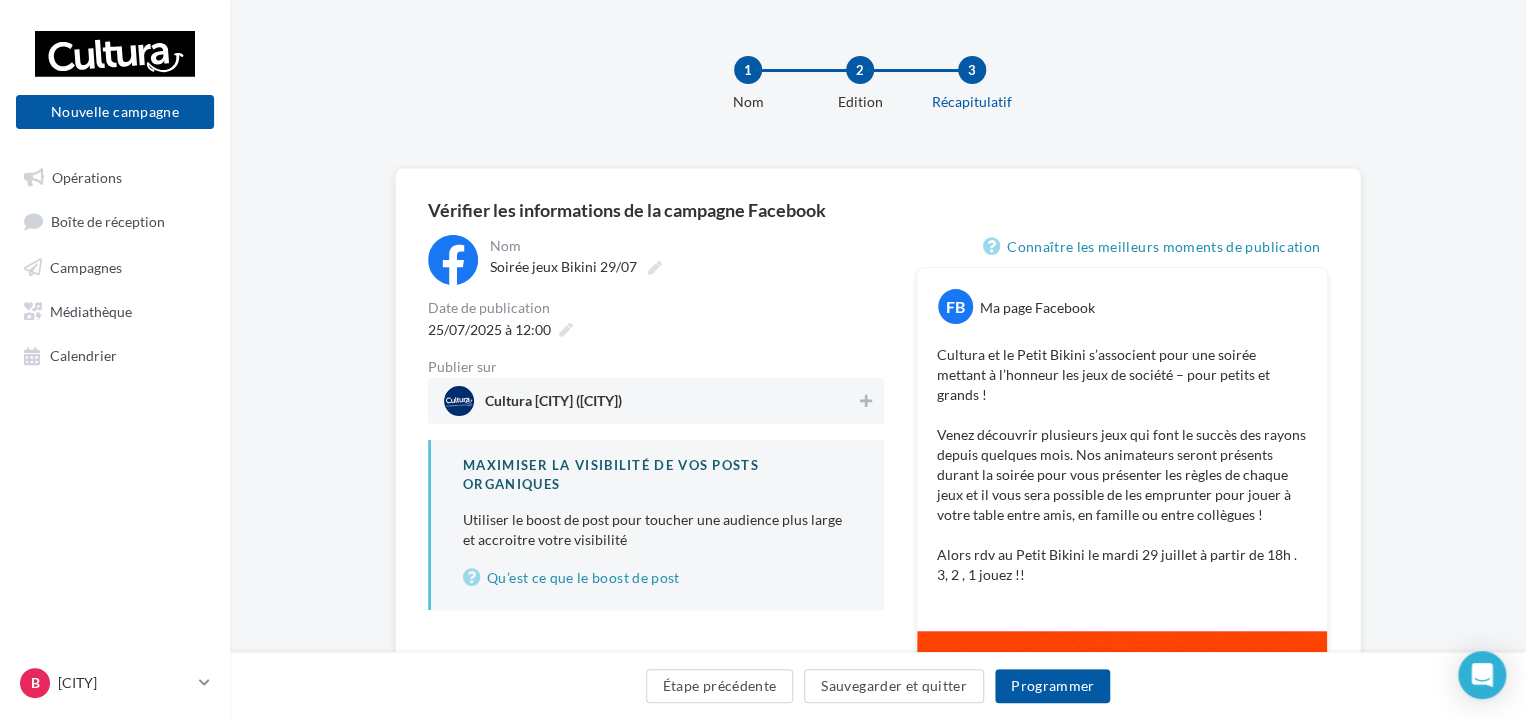 click on "Cultura Balma (Balma)" at bounding box center [650, 401] 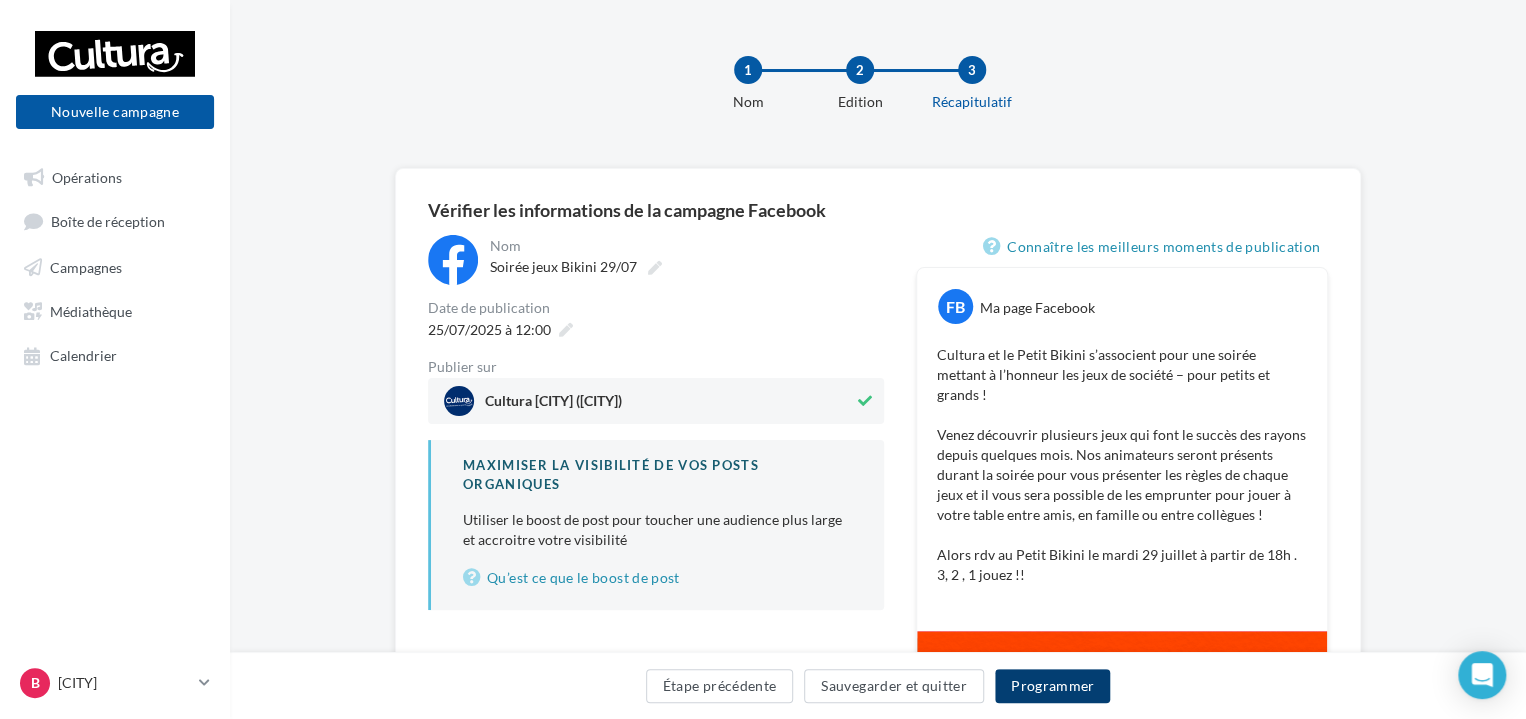 click on "Programmer" at bounding box center [1053, 686] 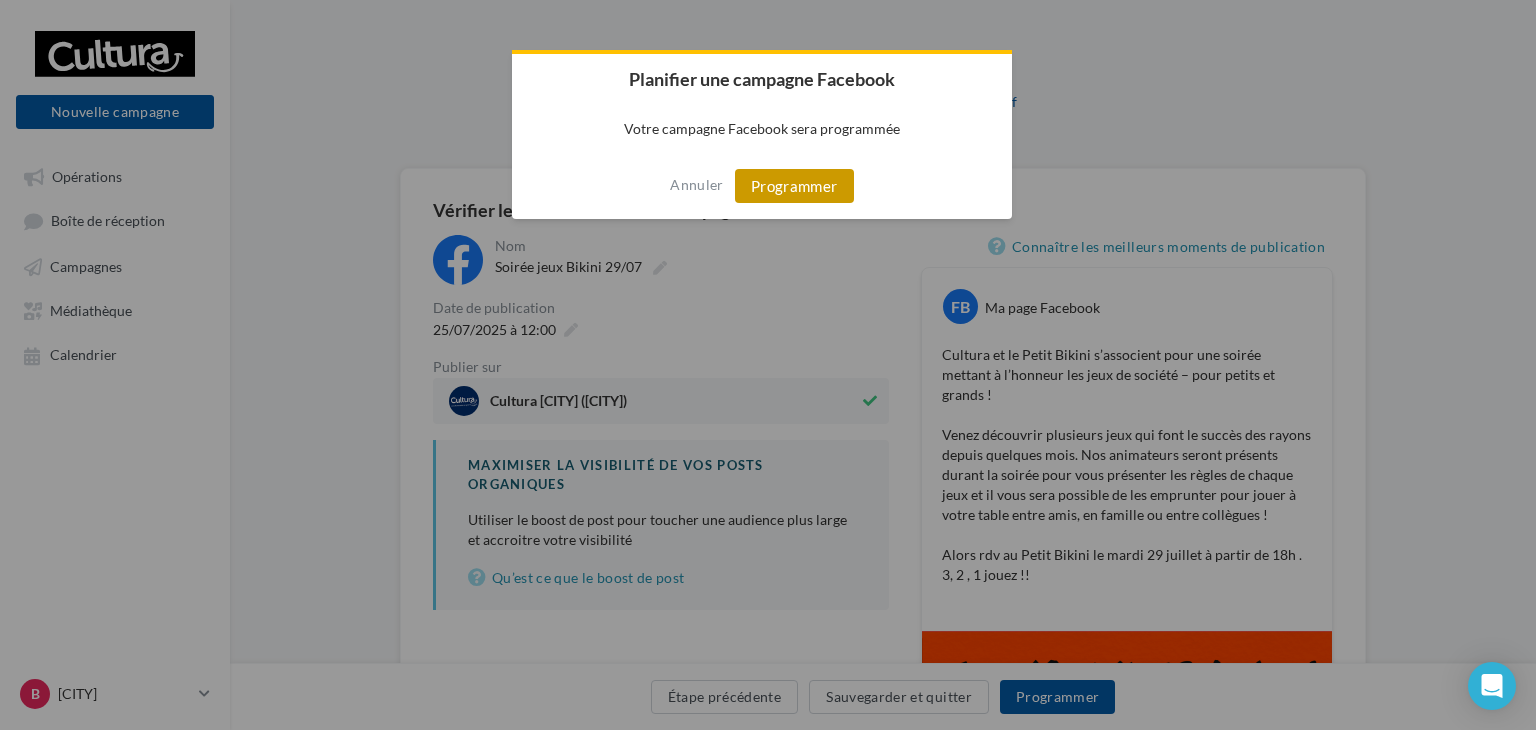 click on "Programmer" at bounding box center (794, 186) 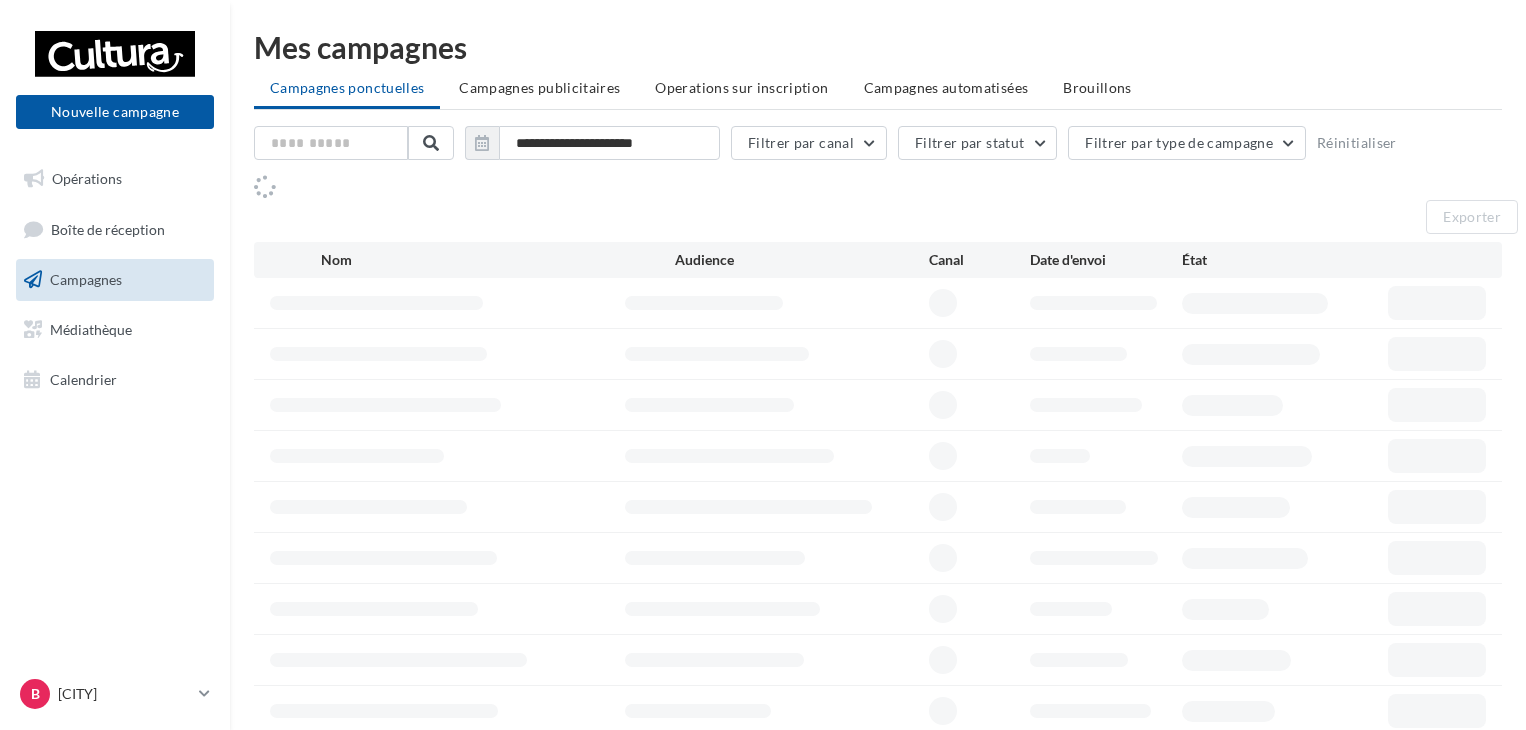scroll, scrollTop: 0, scrollLeft: 0, axis: both 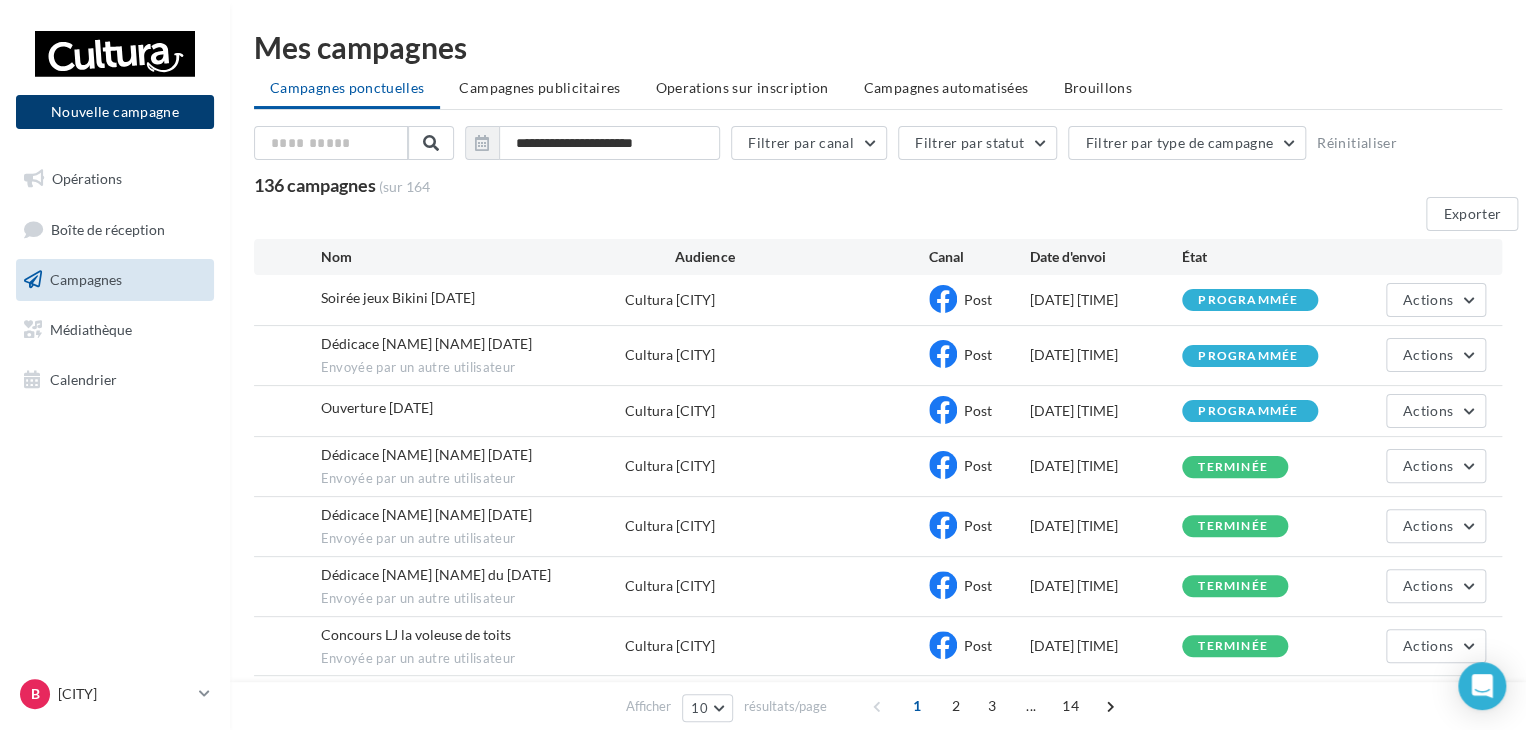 click on "Nouvelle campagne" at bounding box center [115, 112] 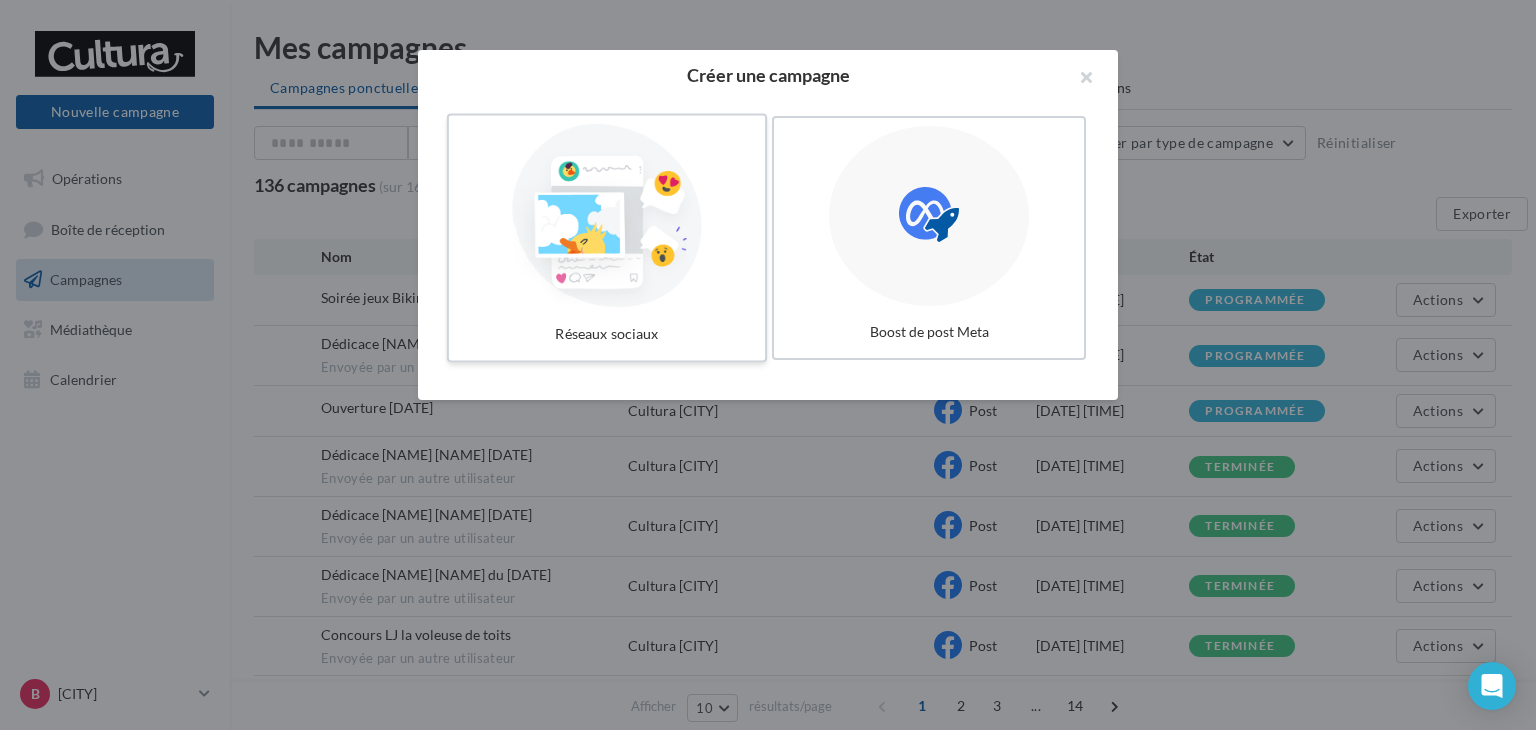 click at bounding box center (607, 216) 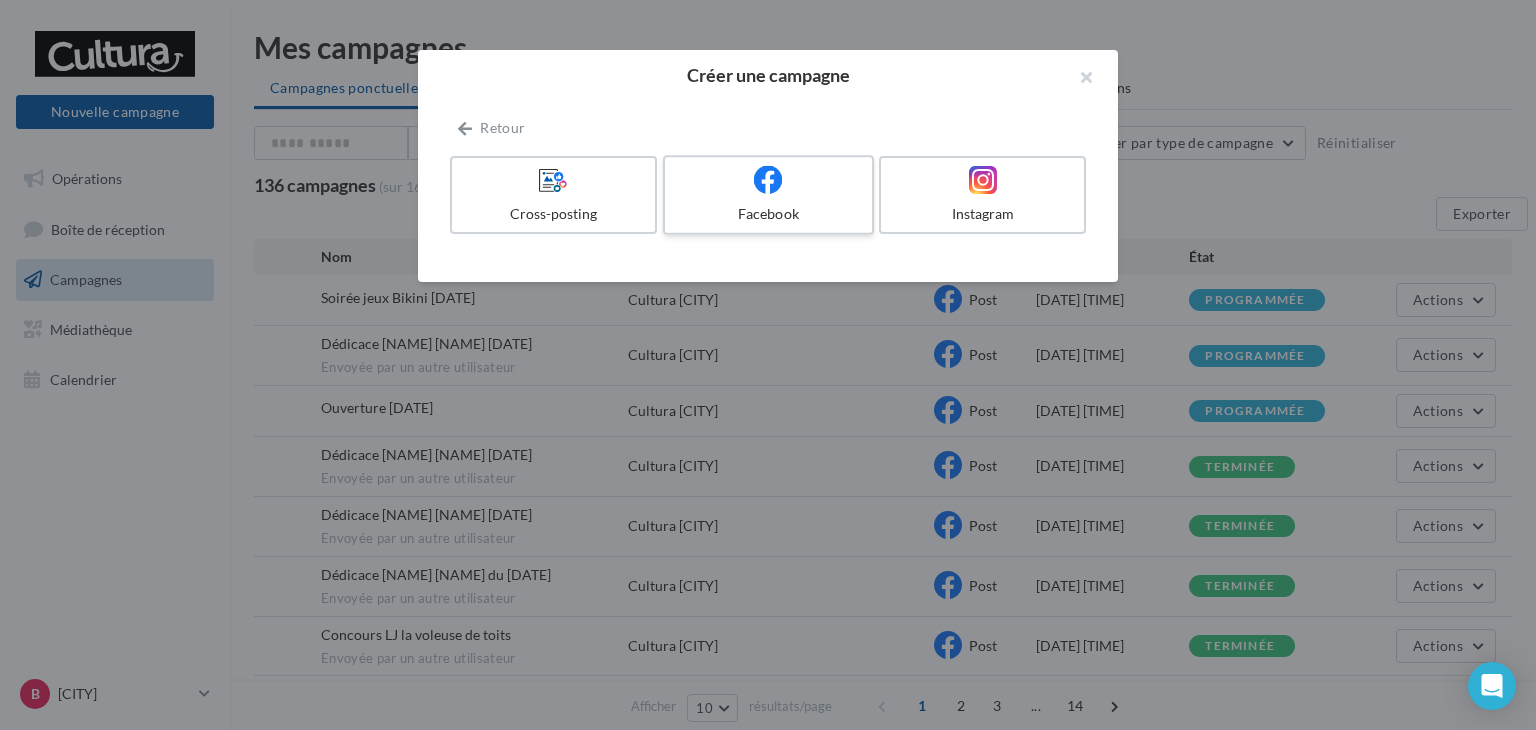 click on "Facebook" at bounding box center (768, 214) 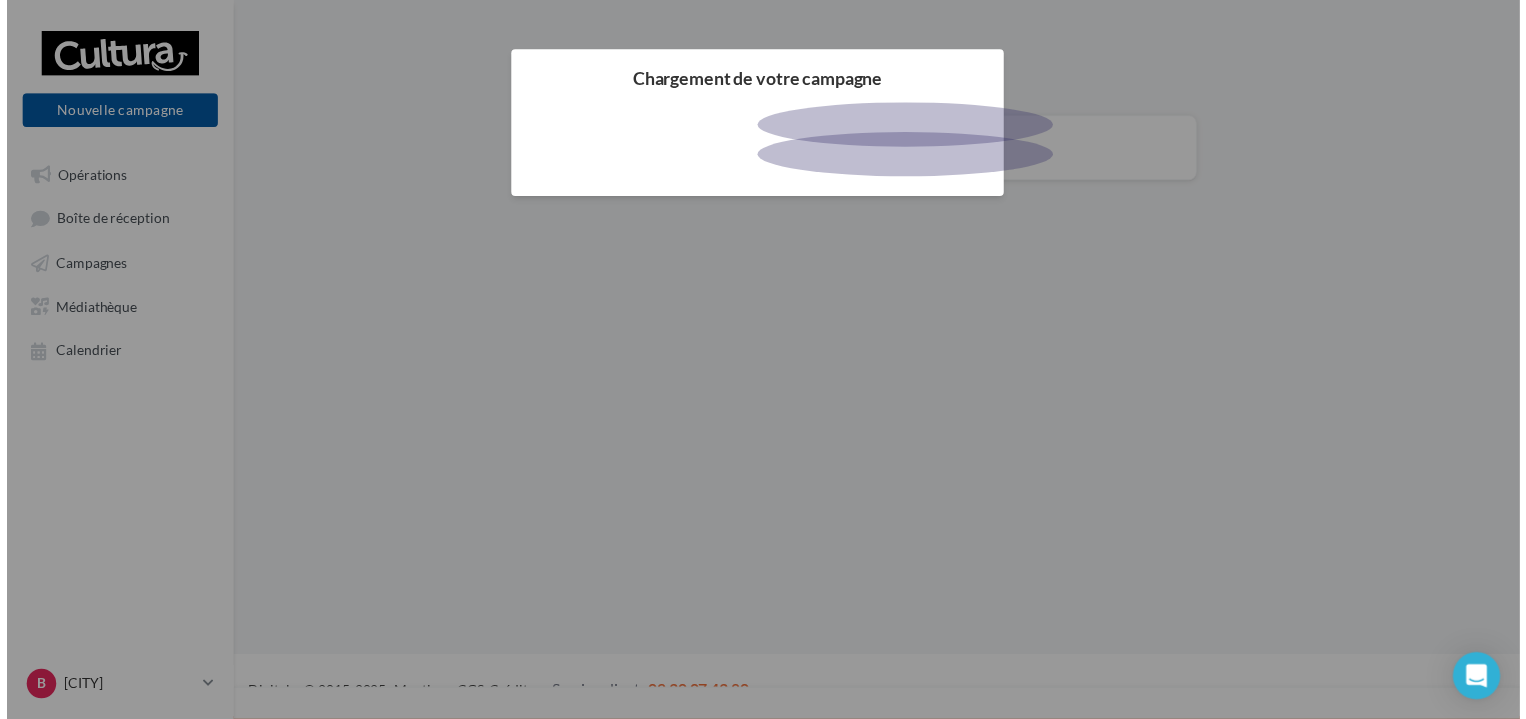 scroll, scrollTop: 0, scrollLeft: 0, axis: both 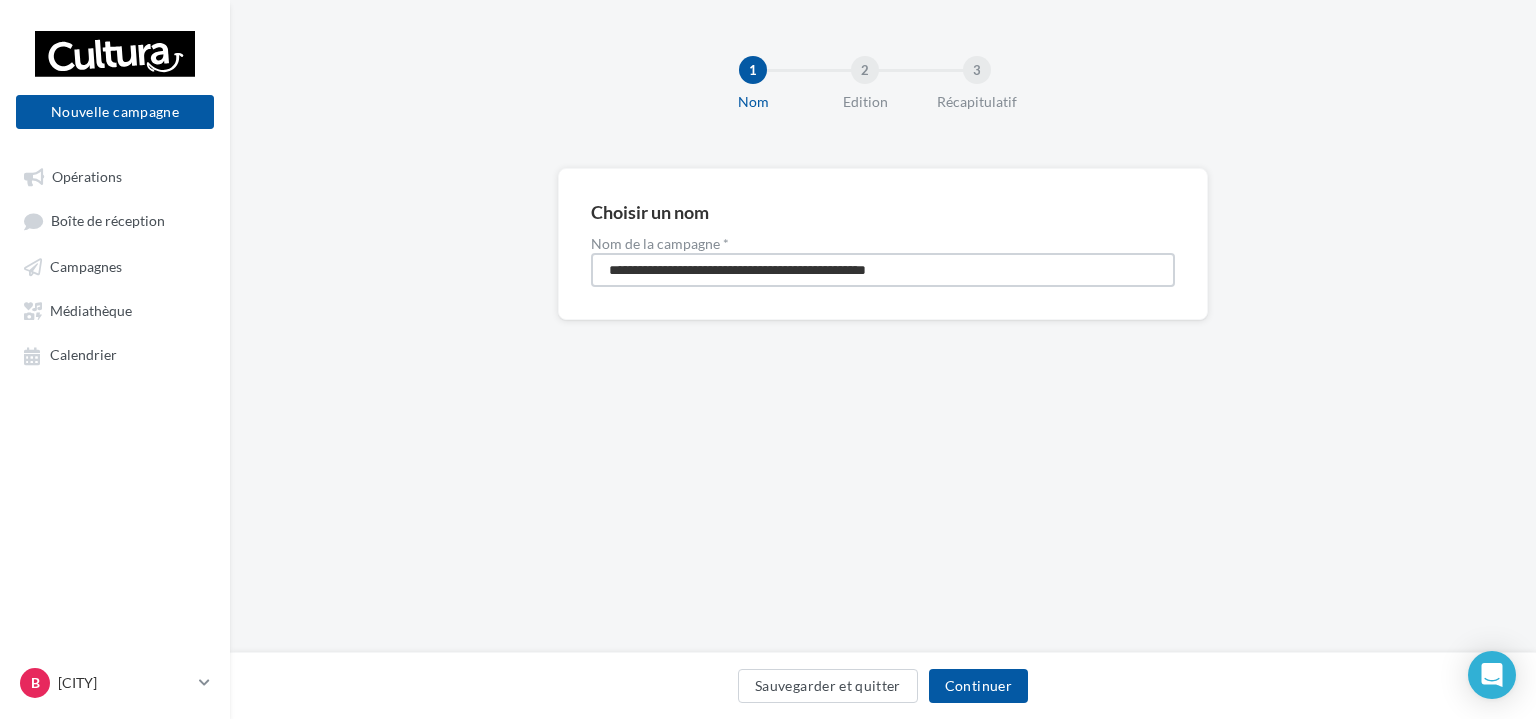 drag, startPoint x: 974, startPoint y: 265, endPoint x: 592, endPoint y: 277, distance: 382.18845 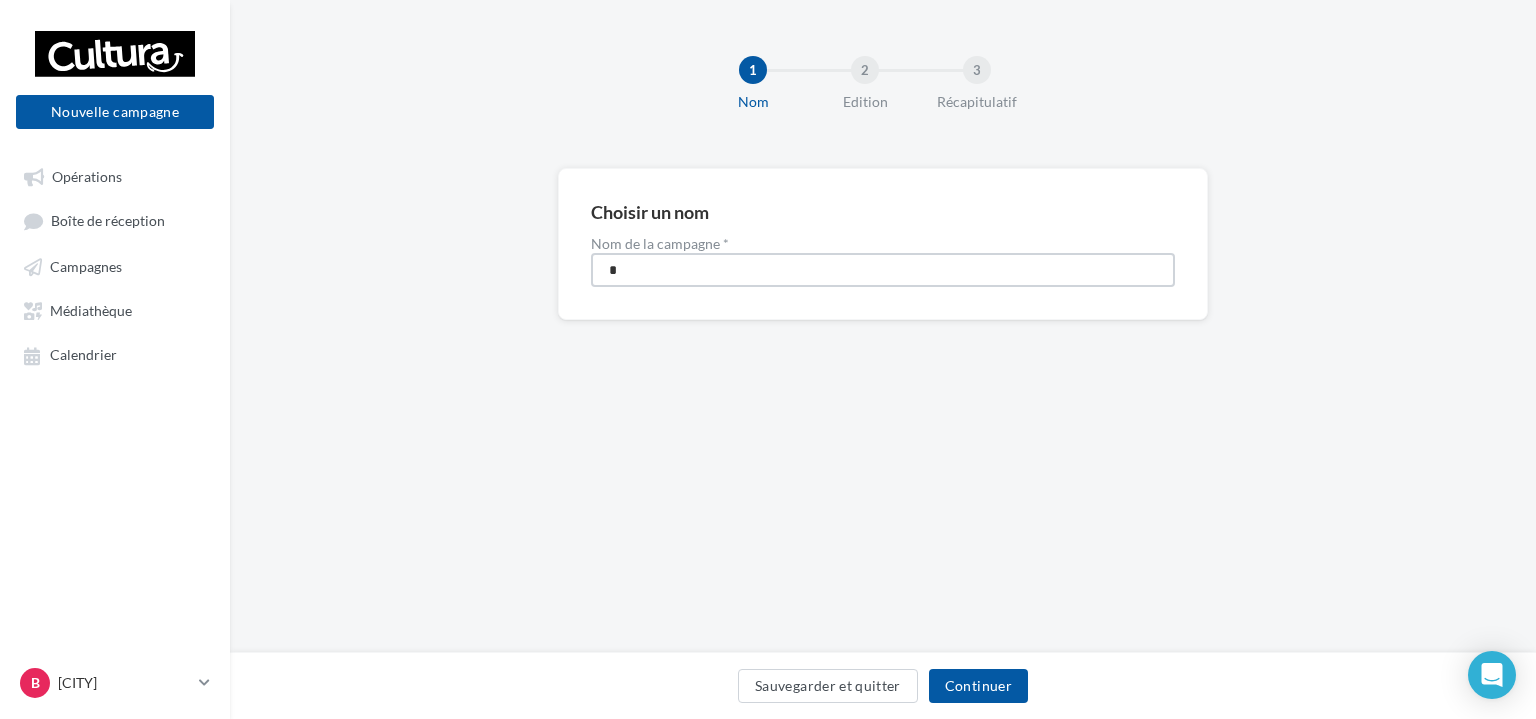 type on "**********" 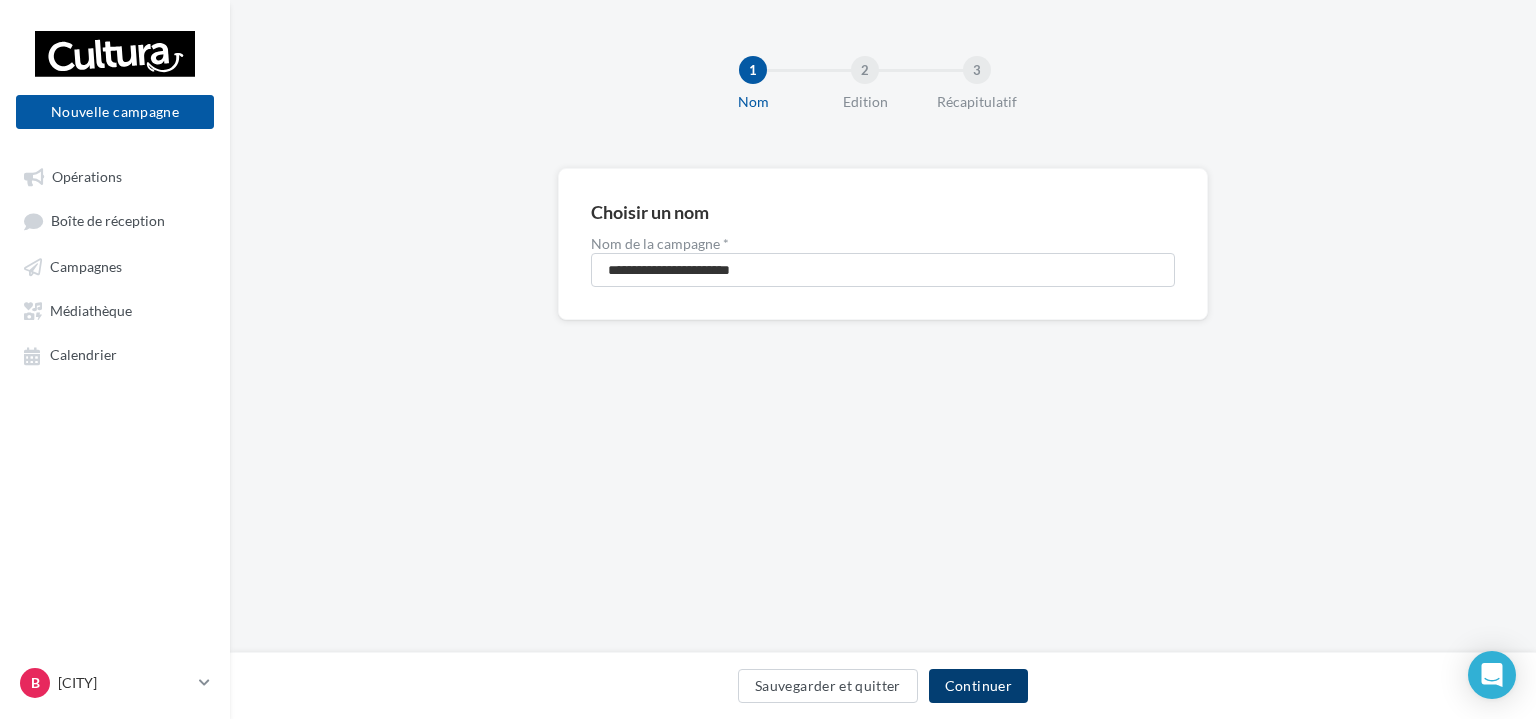 click on "Continuer" at bounding box center (978, 686) 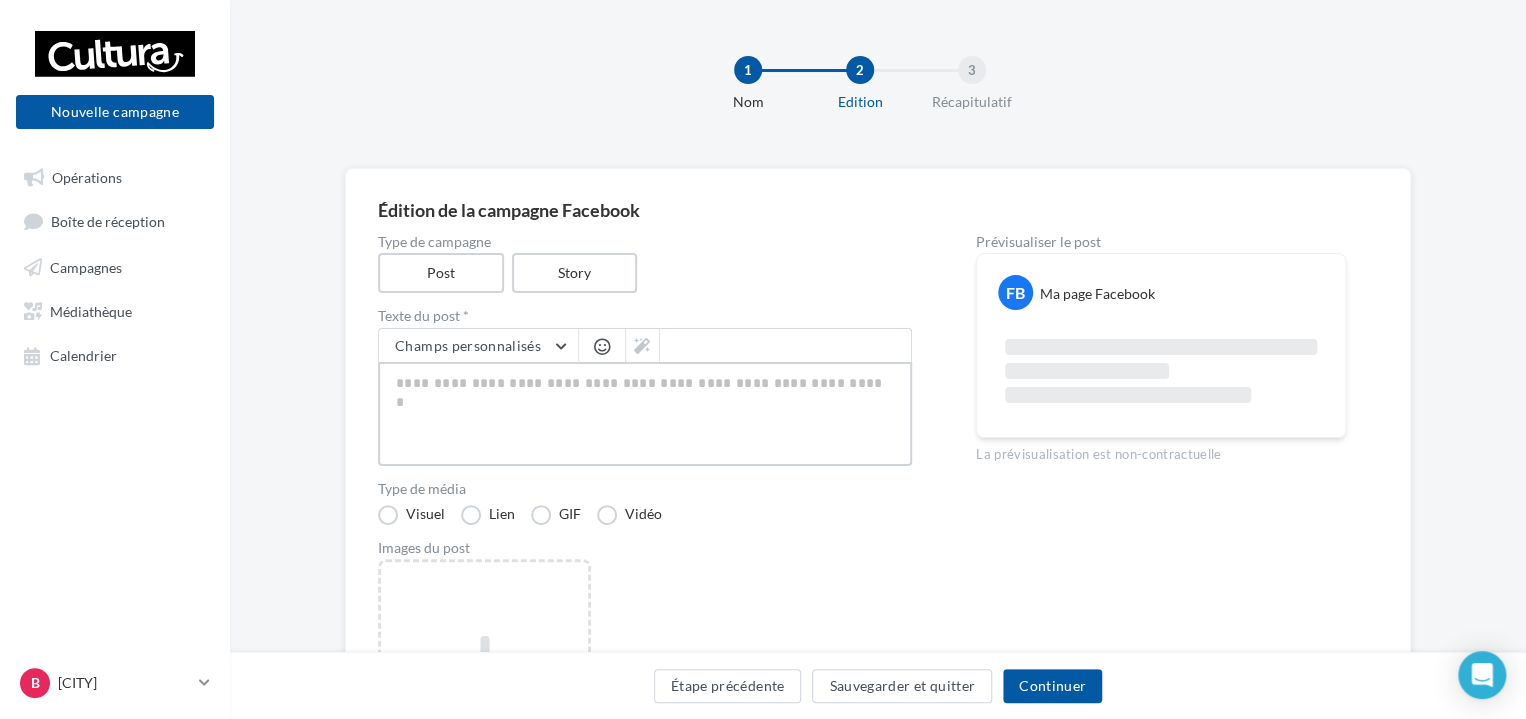click at bounding box center (645, 414) 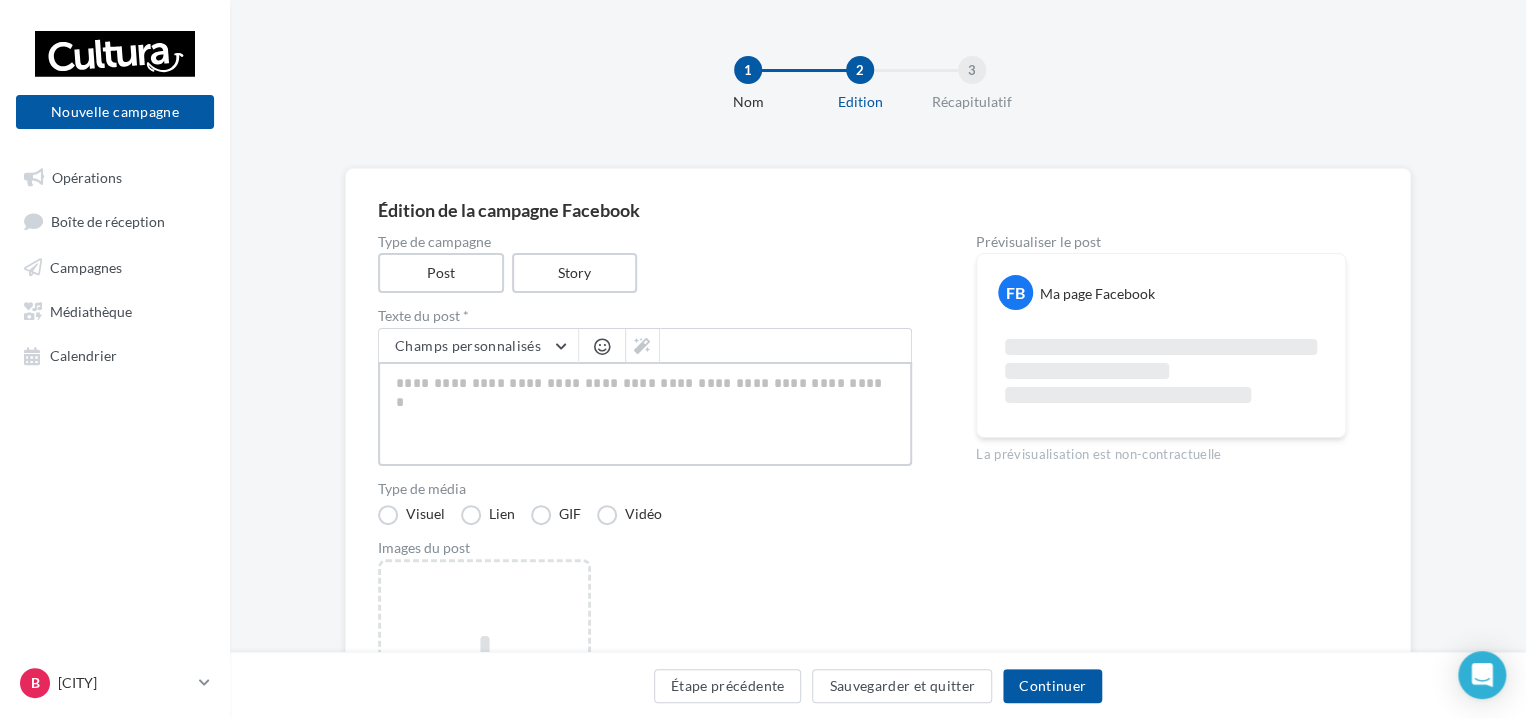 paste on "**********" 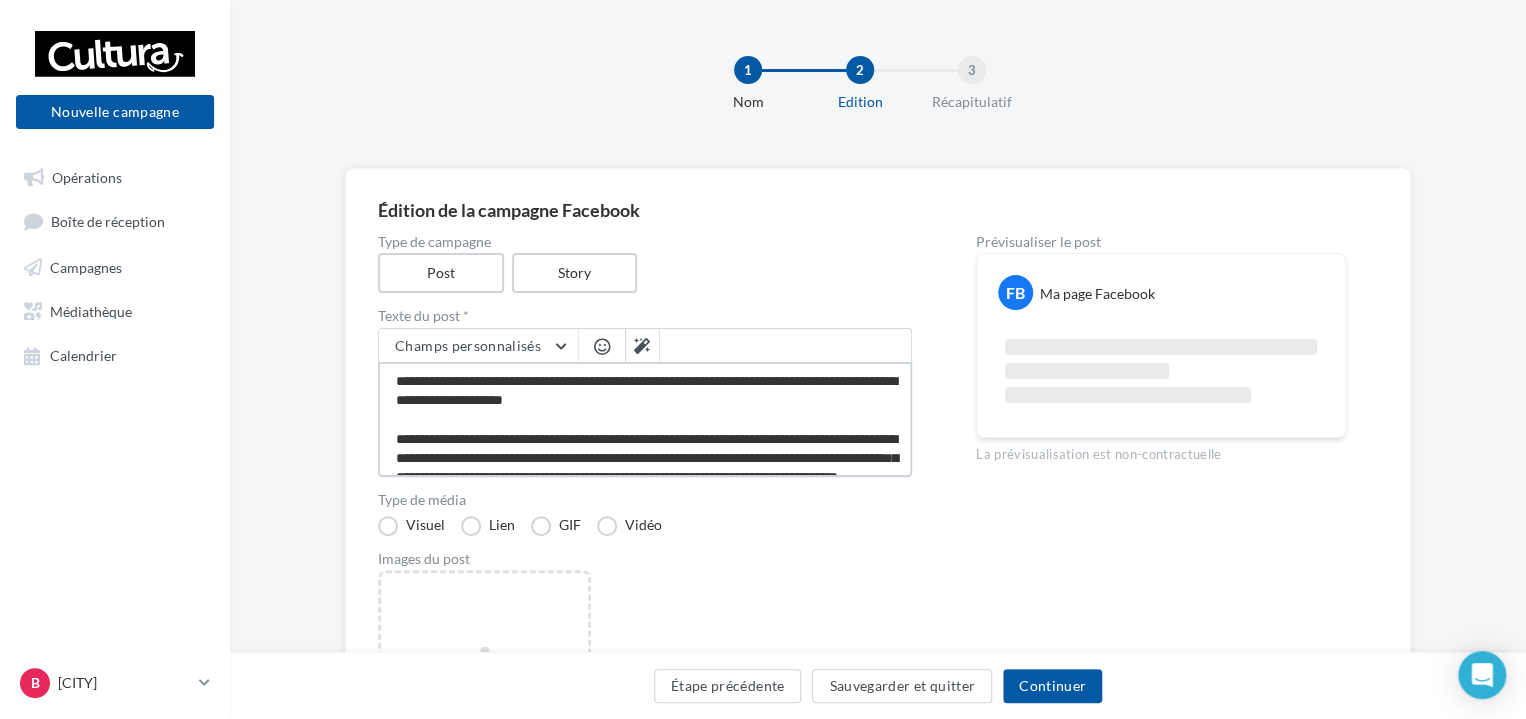 scroll, scrollTop: 125, scrollLeft: 0, axis: vertical 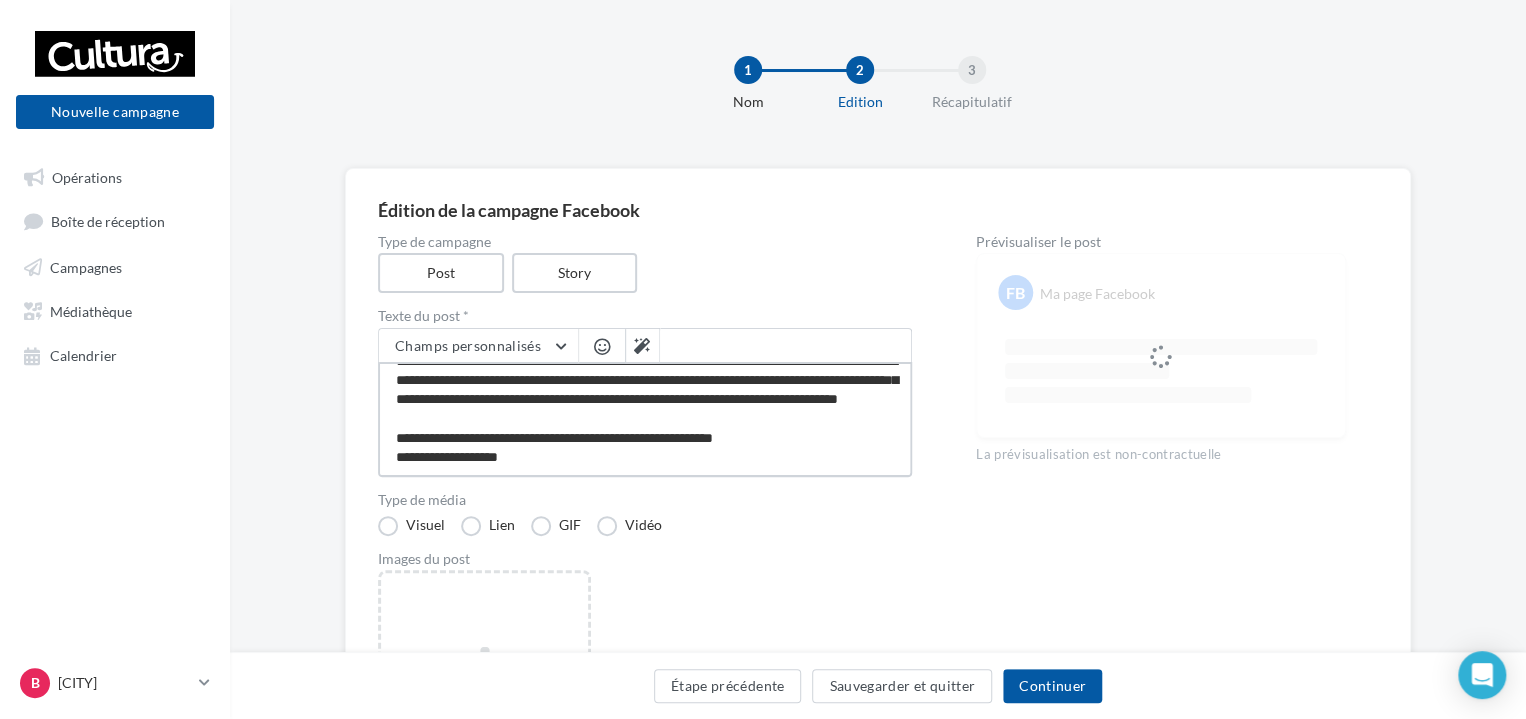 click on "**********" at bounding box center [645, 419] 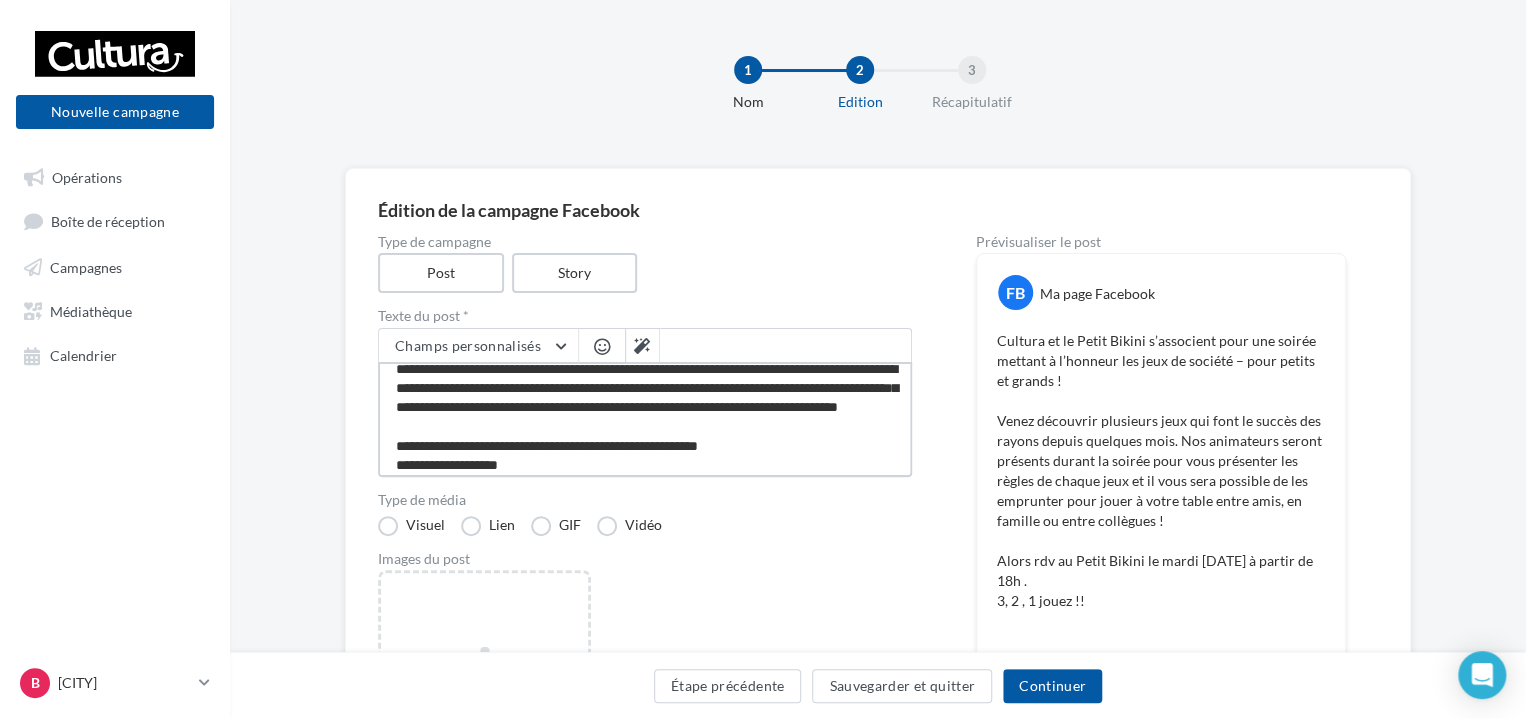 scroll, scrollTop: 135, scrollLeft: 0, axis: vertical 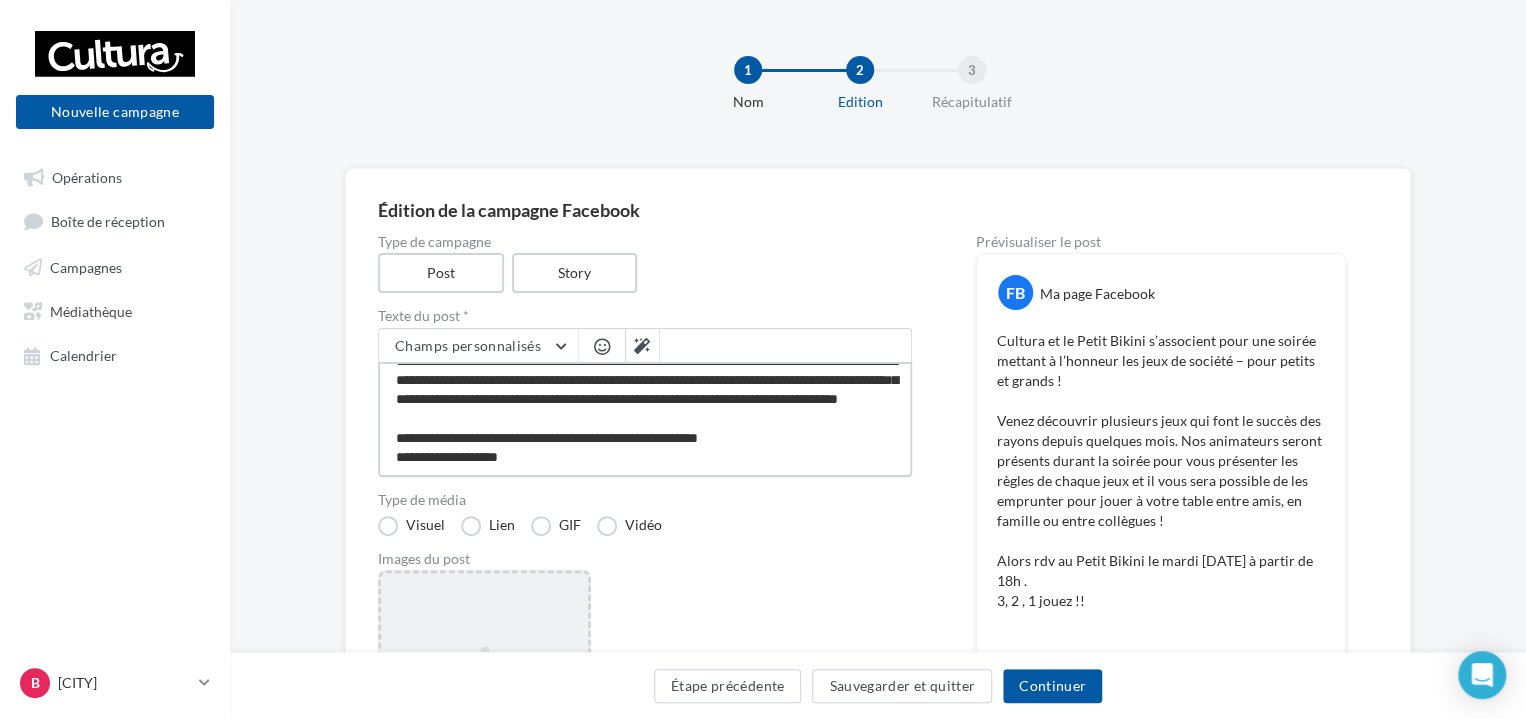 type on "**********" 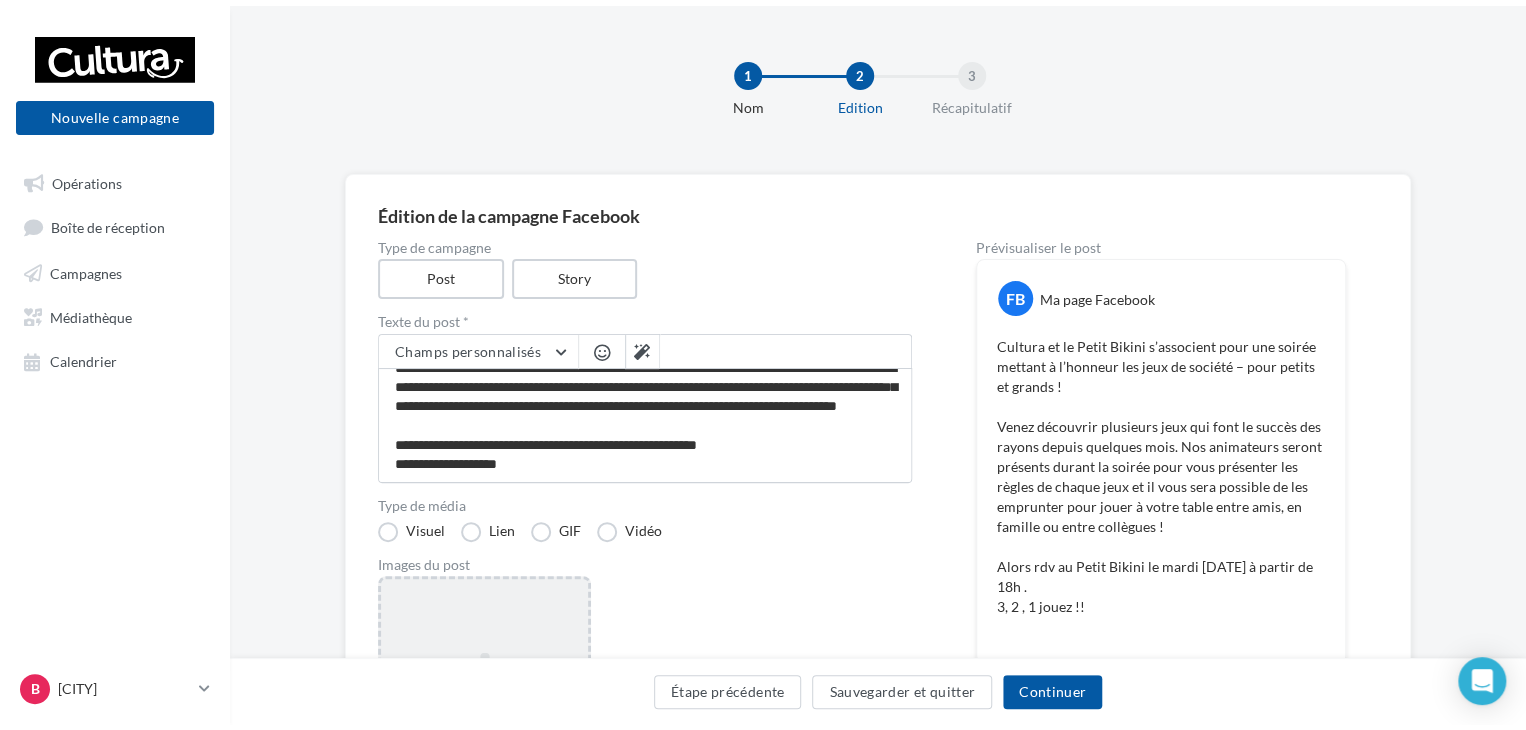 scroll, scrollTop: 133, scrollLeft: 0, axis: vertical 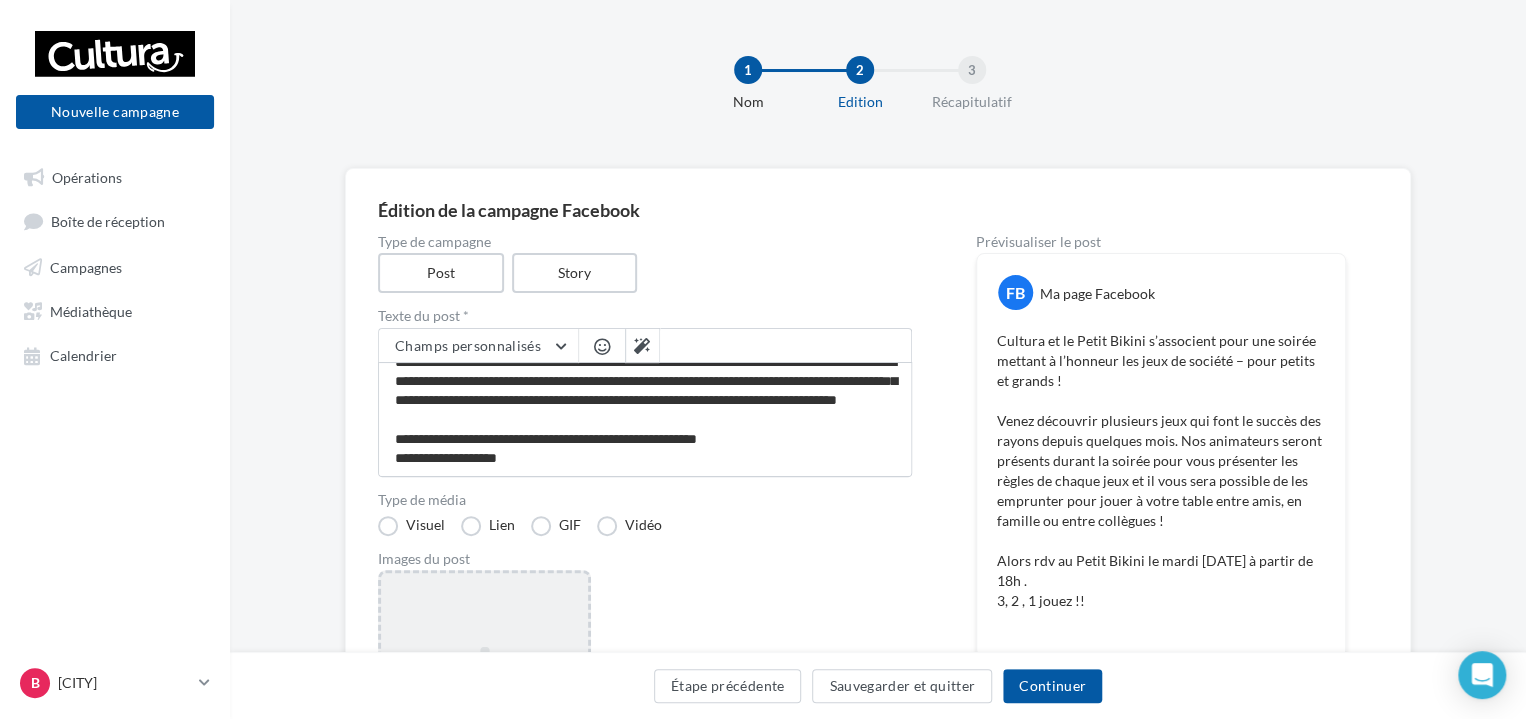 click on "Ajouter une image     Format: png, jpg" at bounding box center [484, 700] 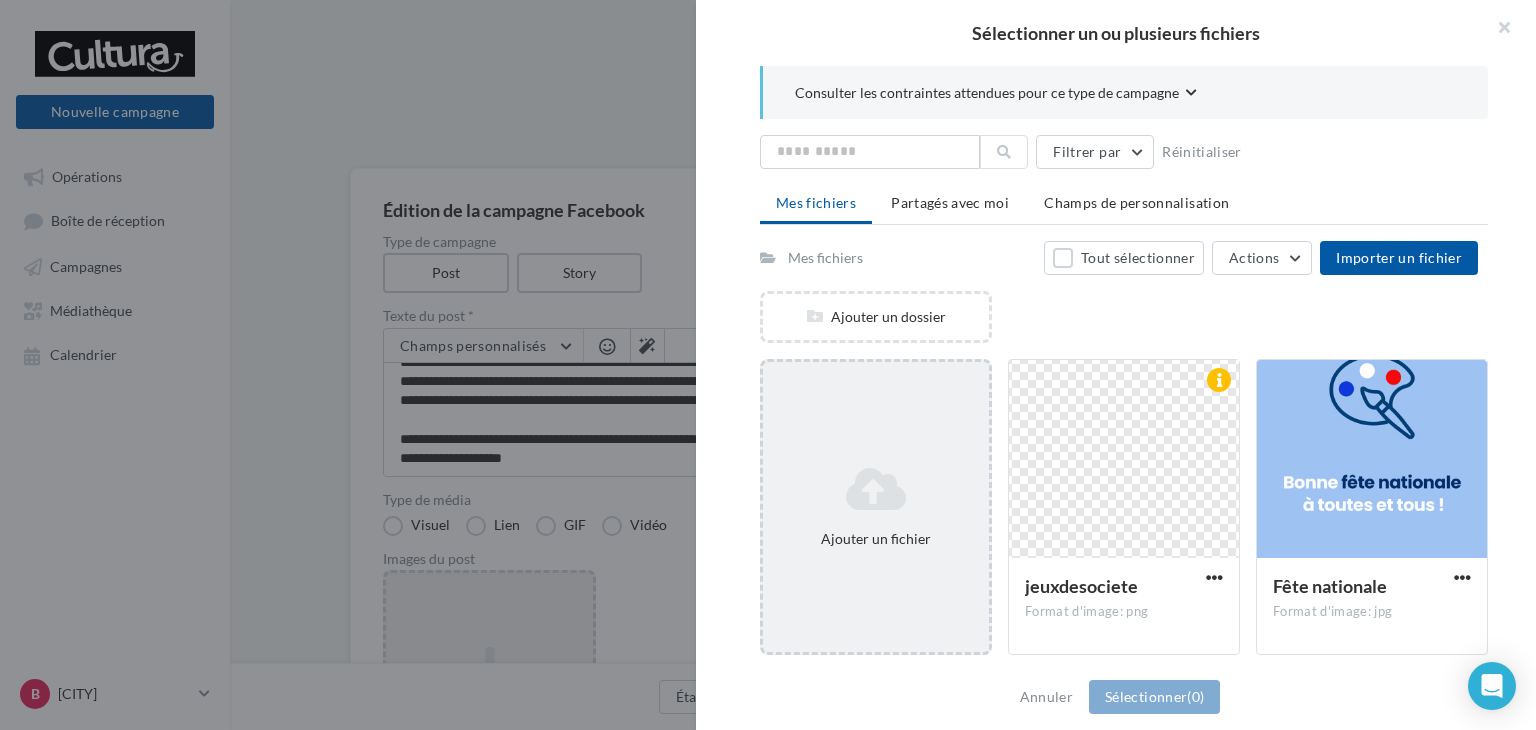 click on "Ajouter un fichier" at bounding box center (876, 317) 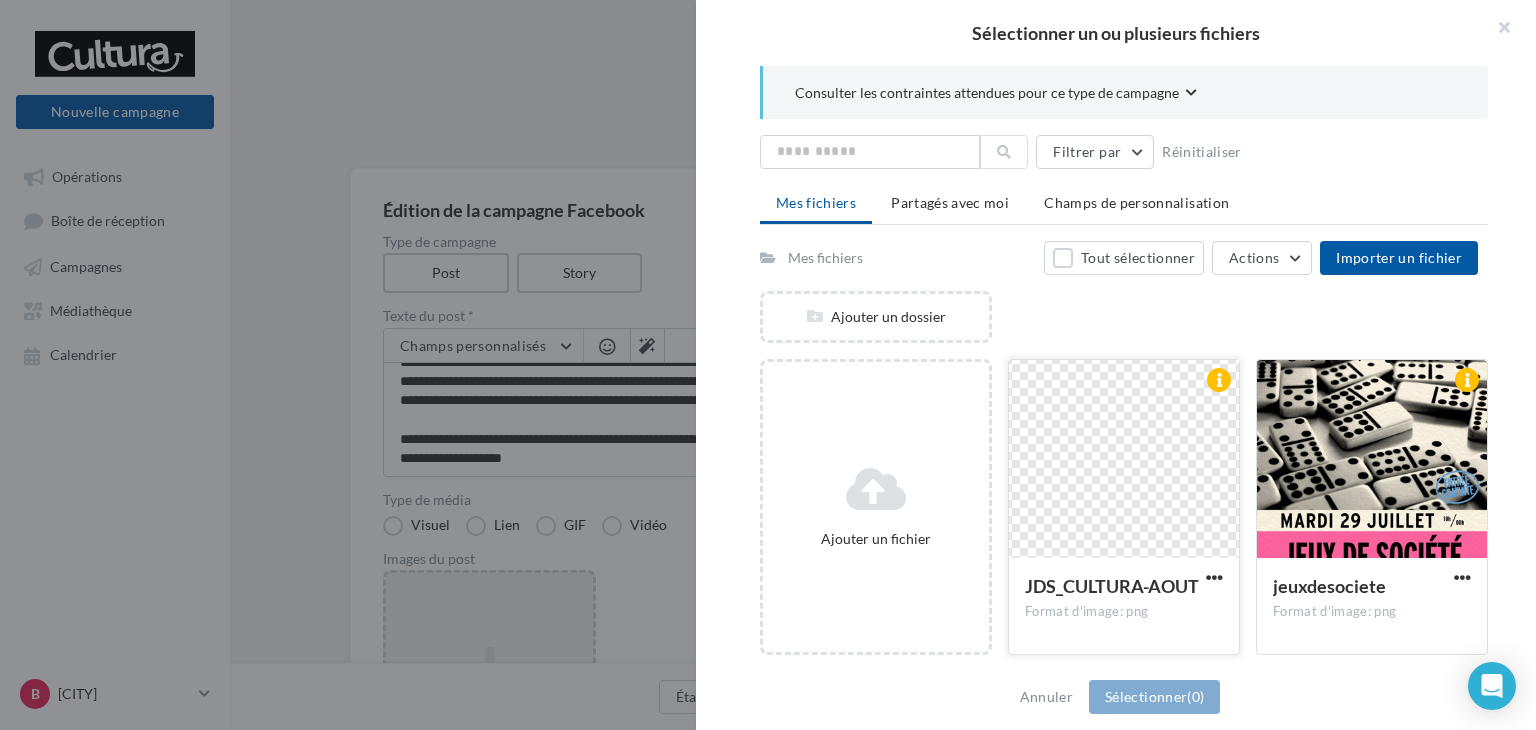 click at bounding box center (1124, 460) 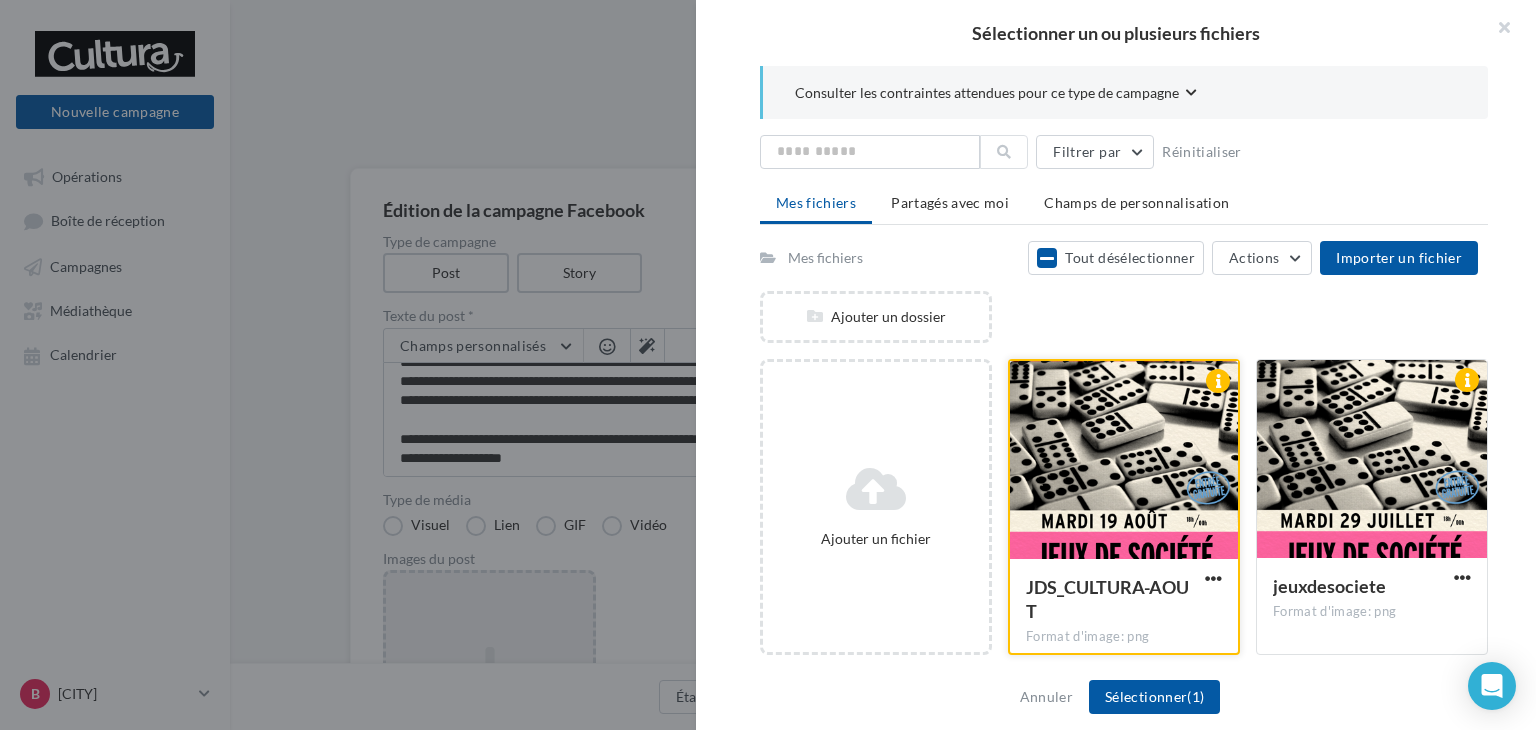 click on "JDS_CULTURA-AOUT  Format d'image: png" at bounding box center (1124, 605) 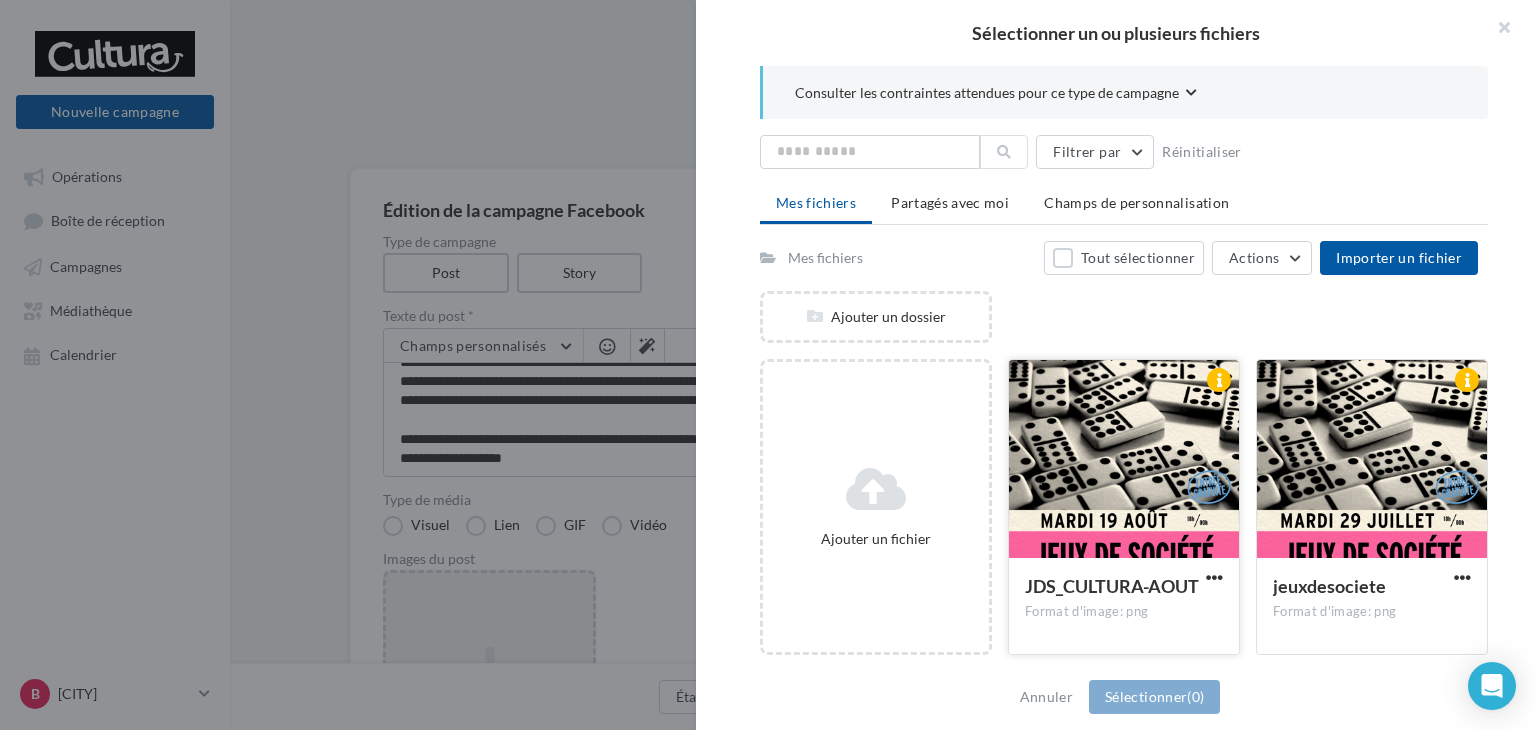 click on "JDS_CULTURA-AOUT  Format d'image: png" at bounding box center [1124, 605] 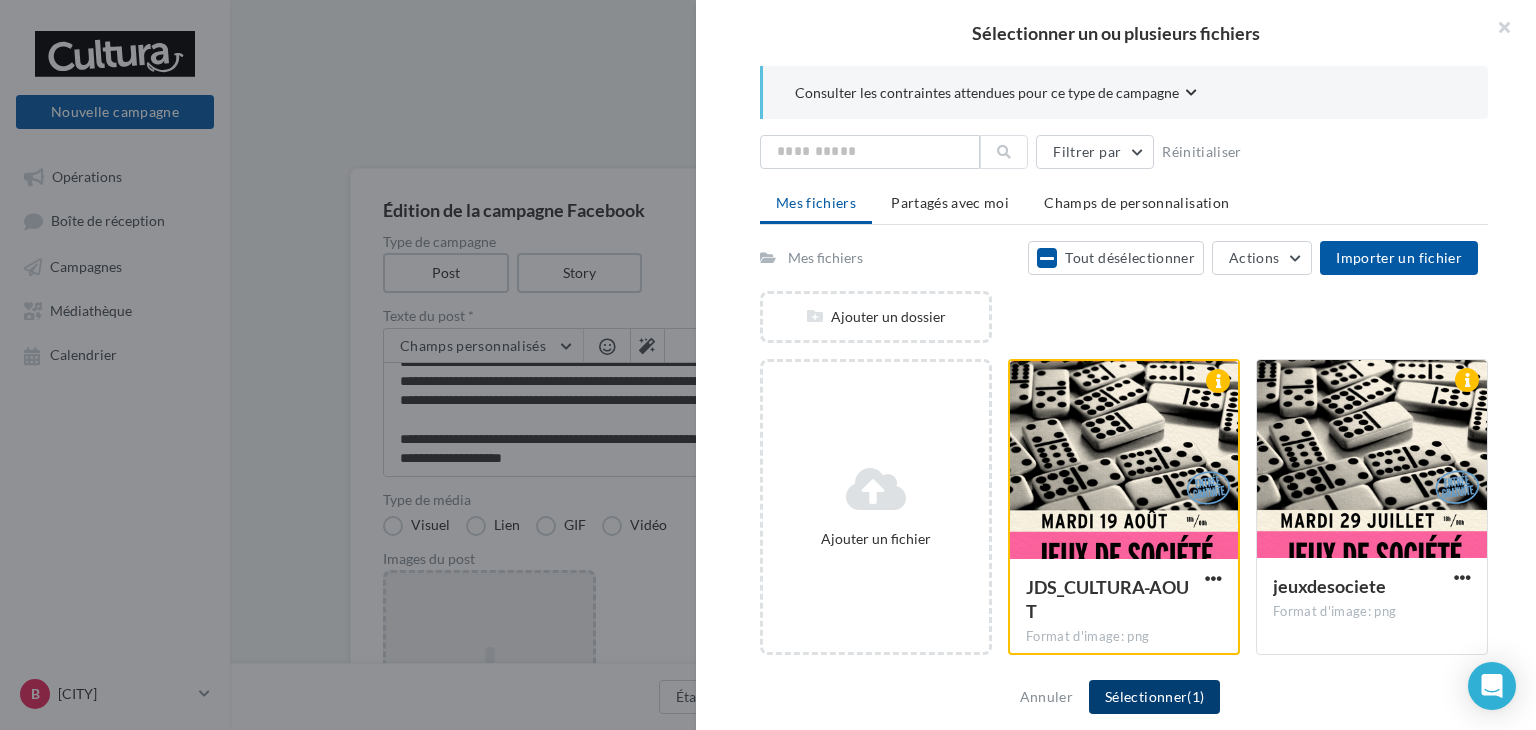 click on "Sélectionner   (1)" at bounding box center [1154, 697] 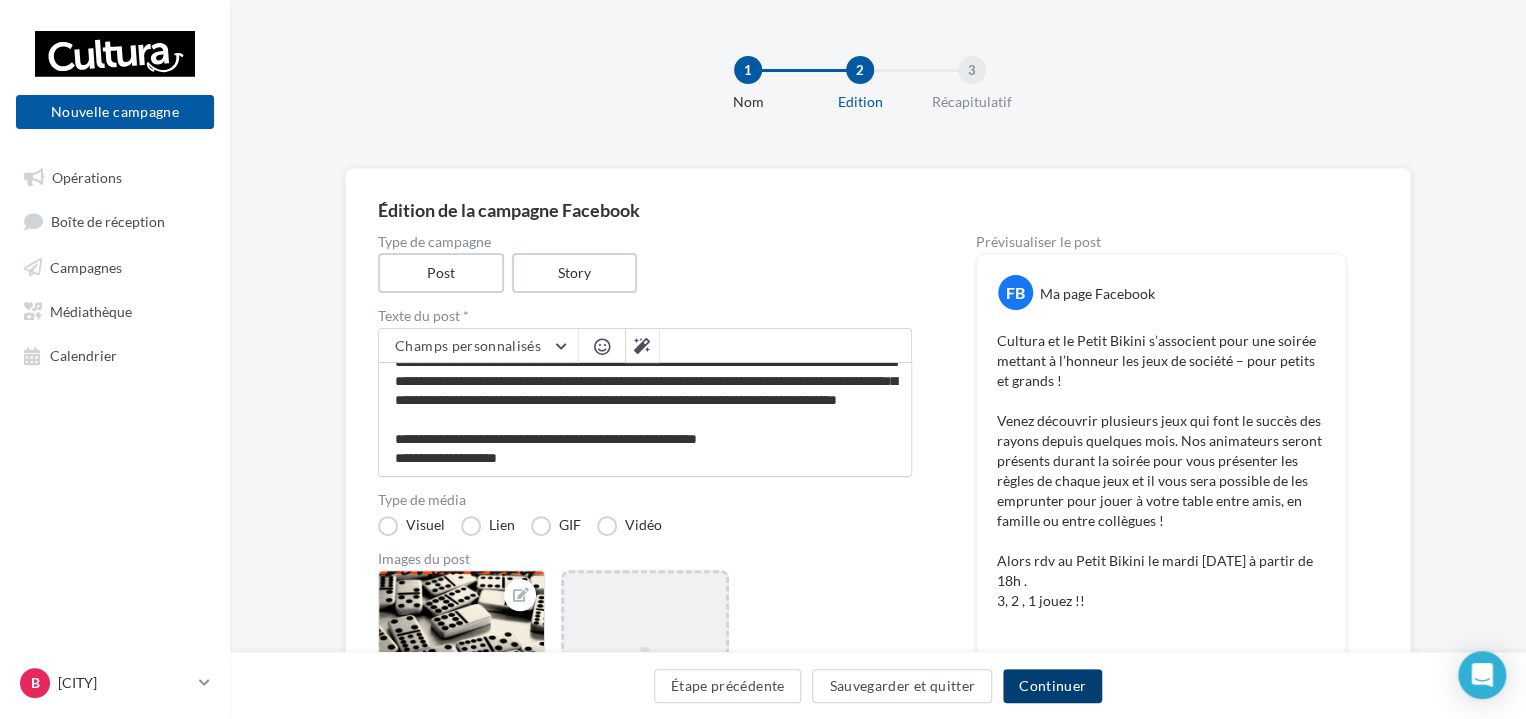 click on "Continuer" at bounding box center (1052, 686) 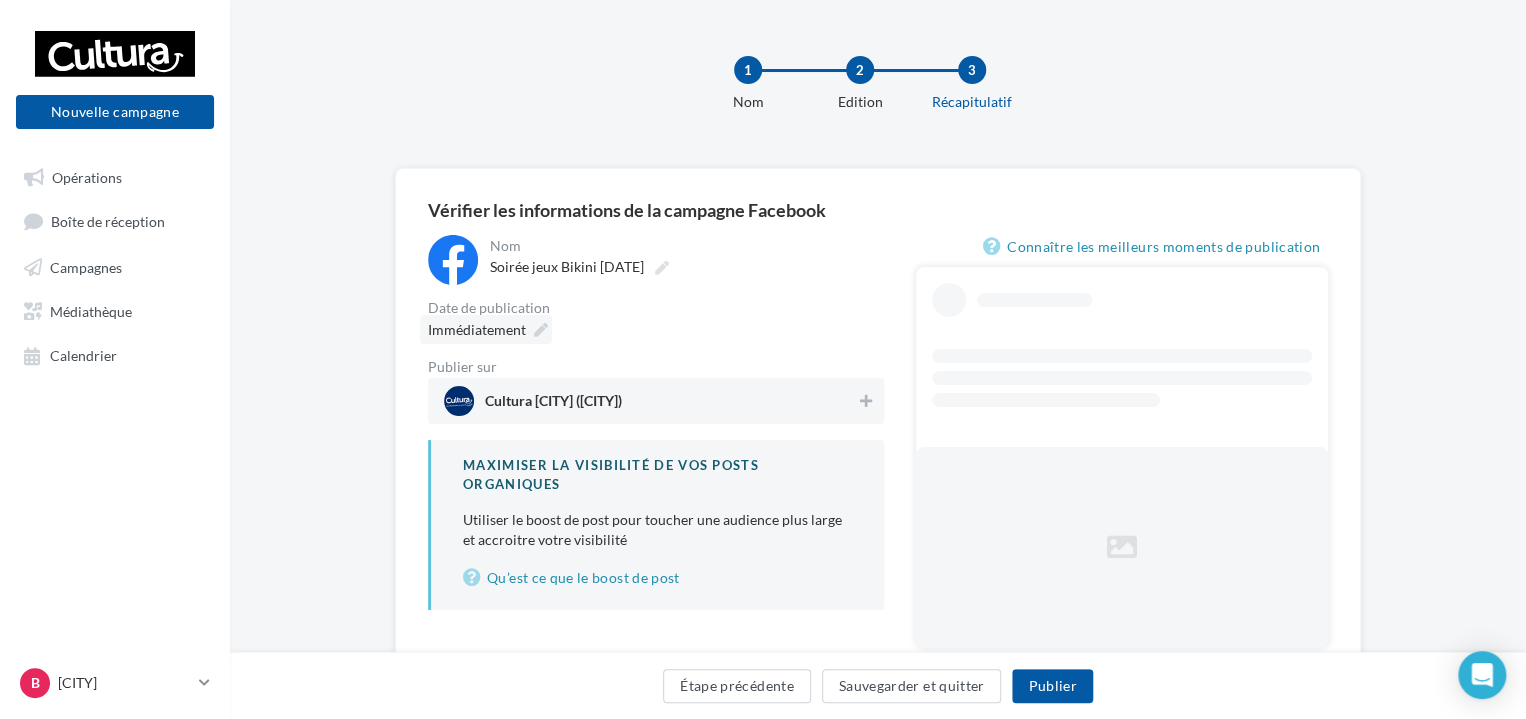 click on "Immédiatement" at bounding box center [477, 329] 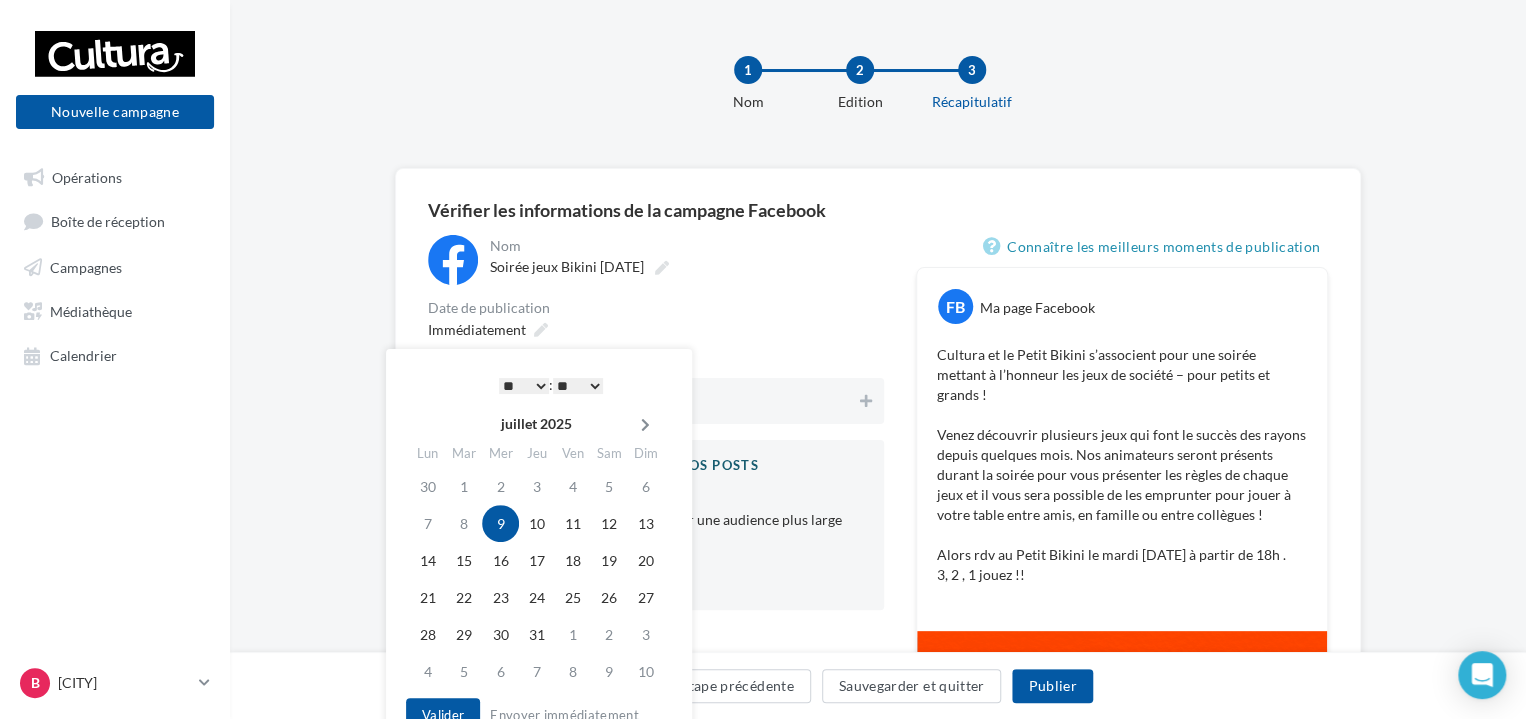 click at bounding box center [645, 425] 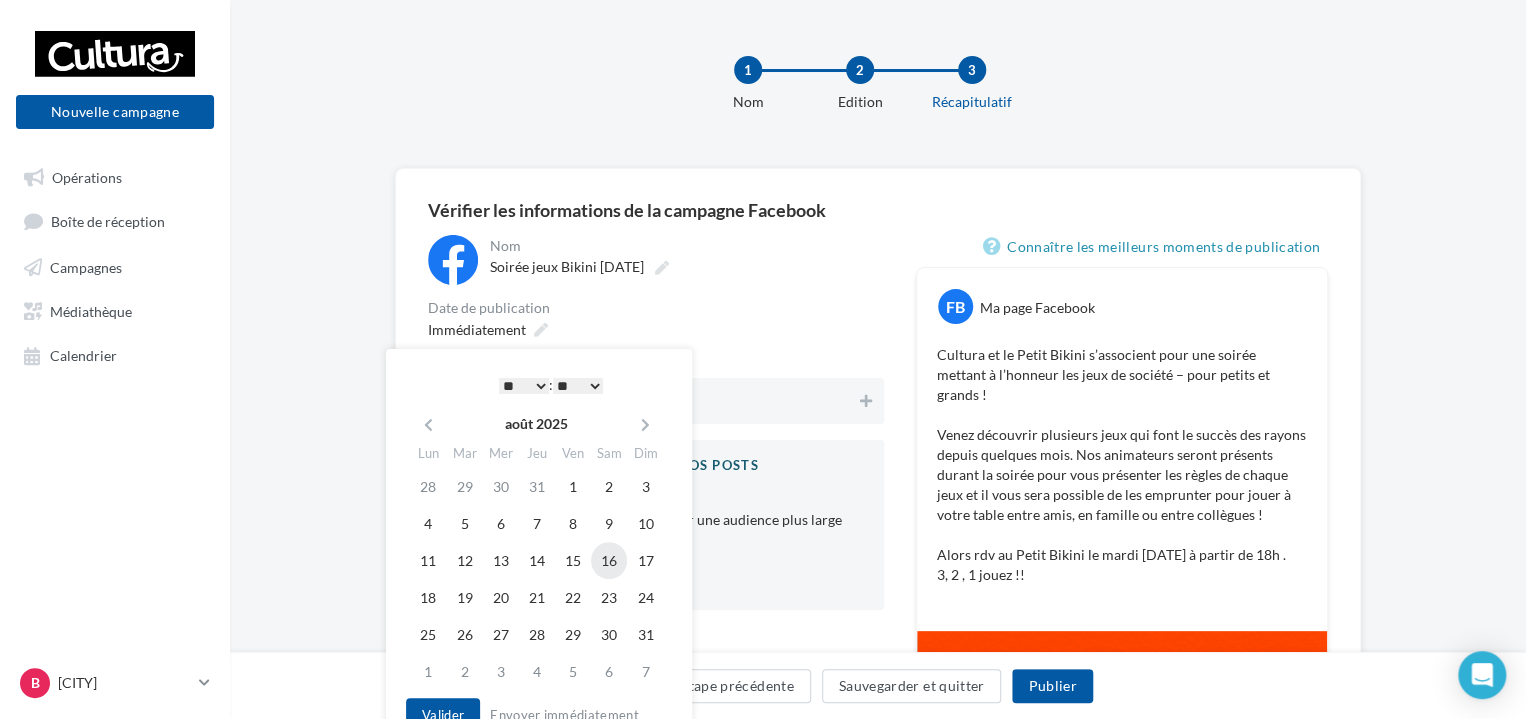 click on "16" at bounding box center (609, 486) 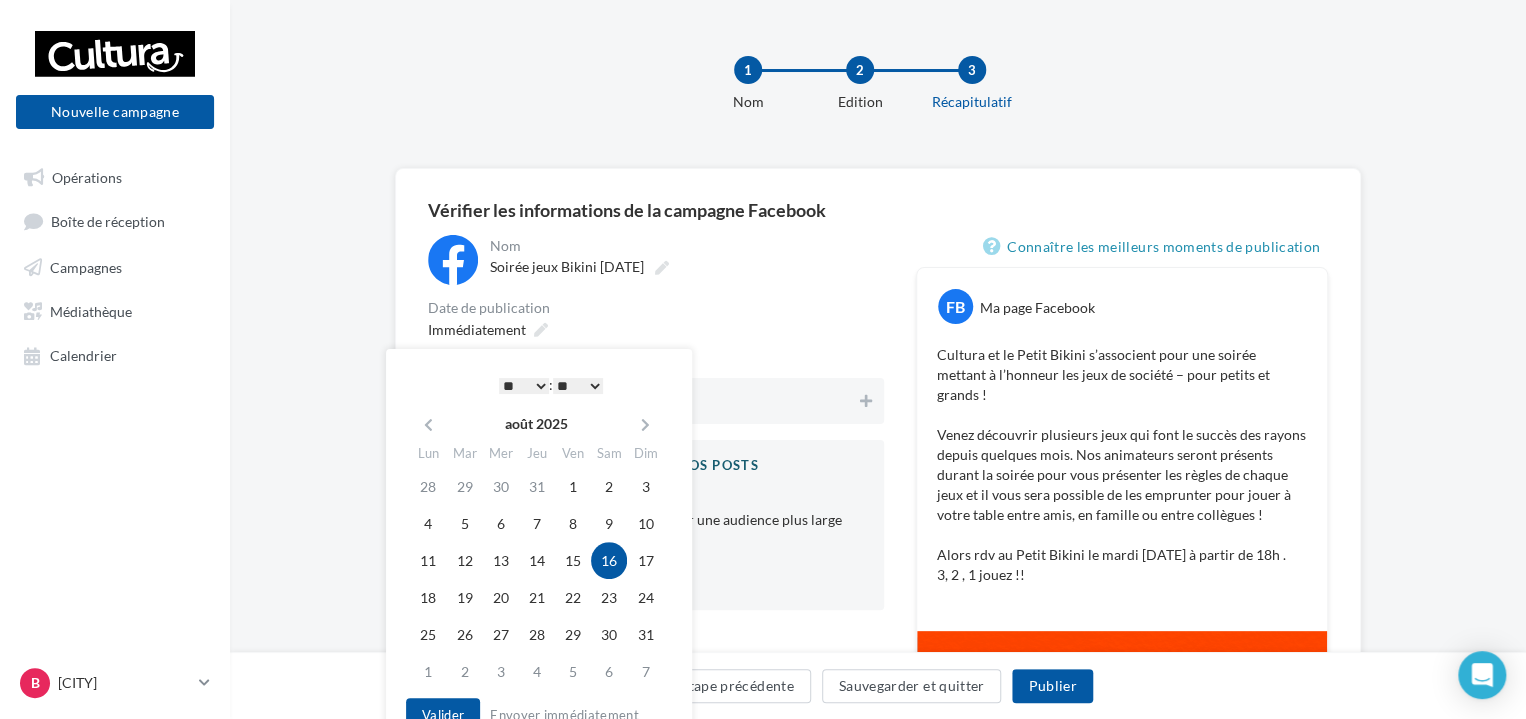 click on "* * * * * * * * * * ** ** ** ** ** ** ** ** ** ** ** ** ** **" at bounding box center [524, 386] 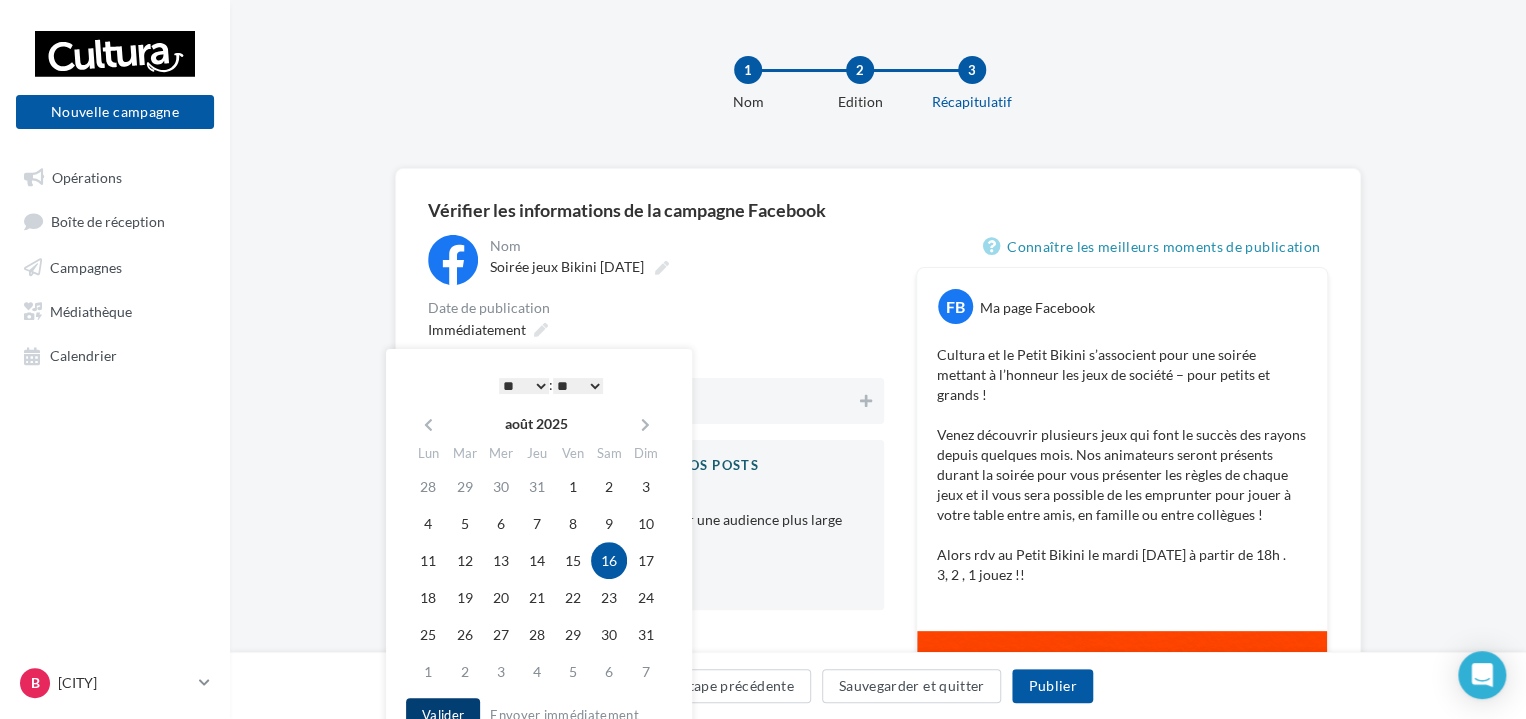 click on "Valider" at bounding box center [443, 715] 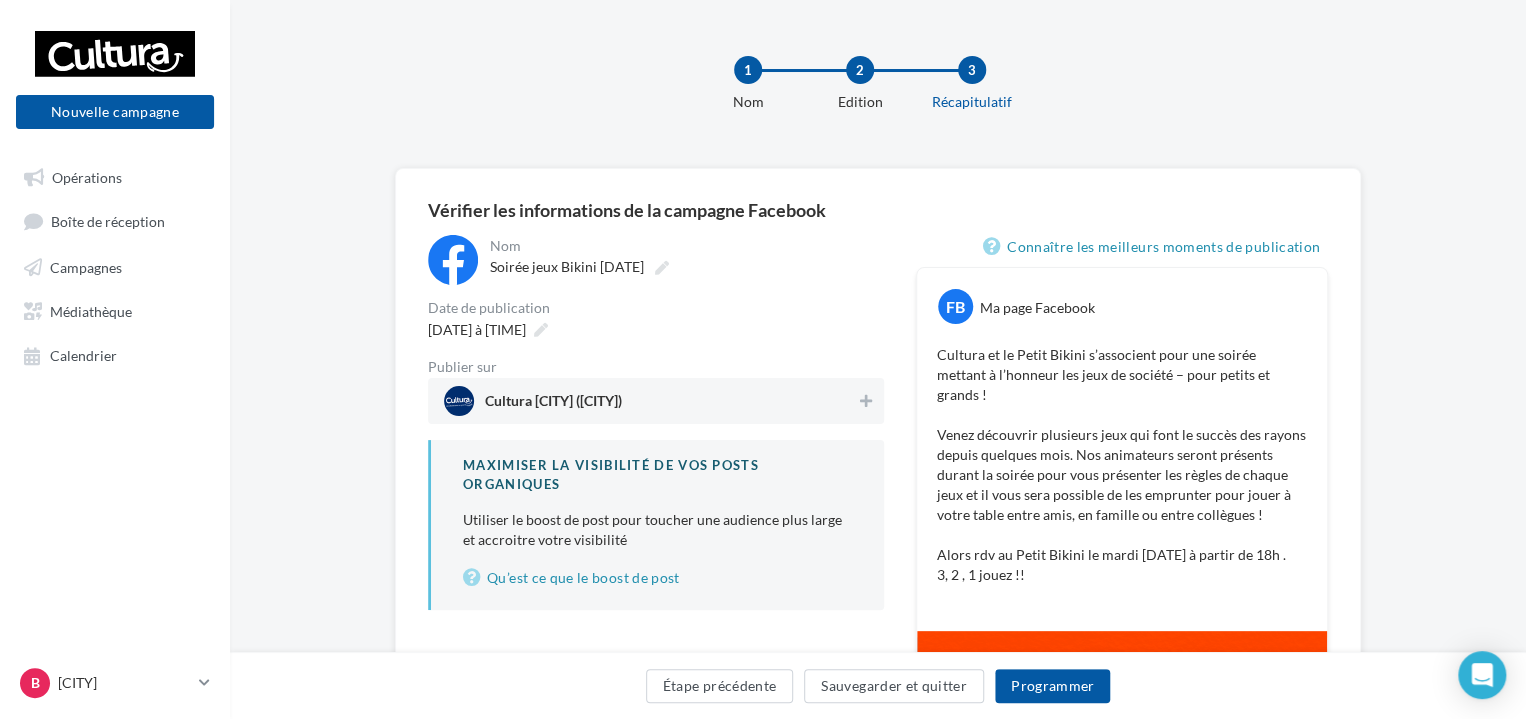 click on "Cultura Balma (Balma)" at bounding box center [650, 401] 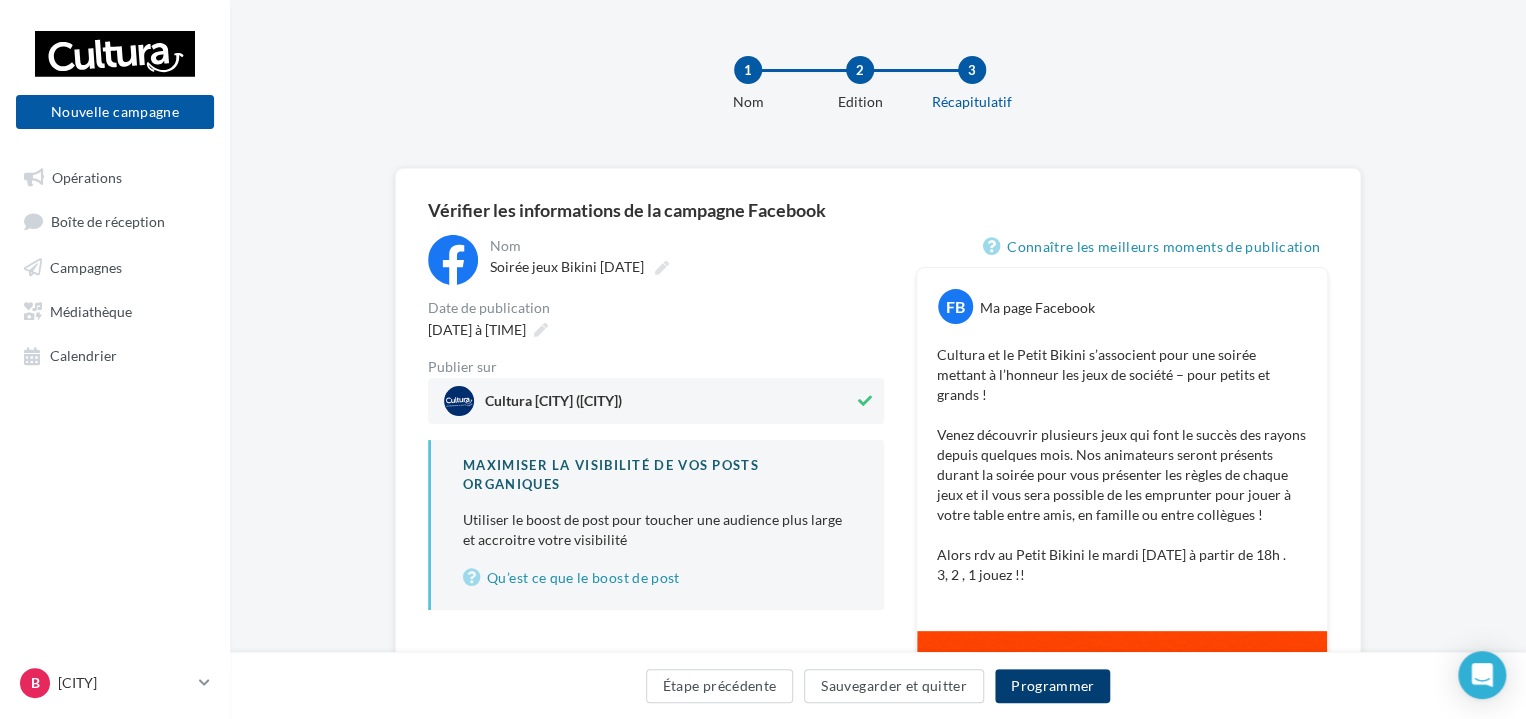 click on "Programmer" at bounding box center [1053, 686] 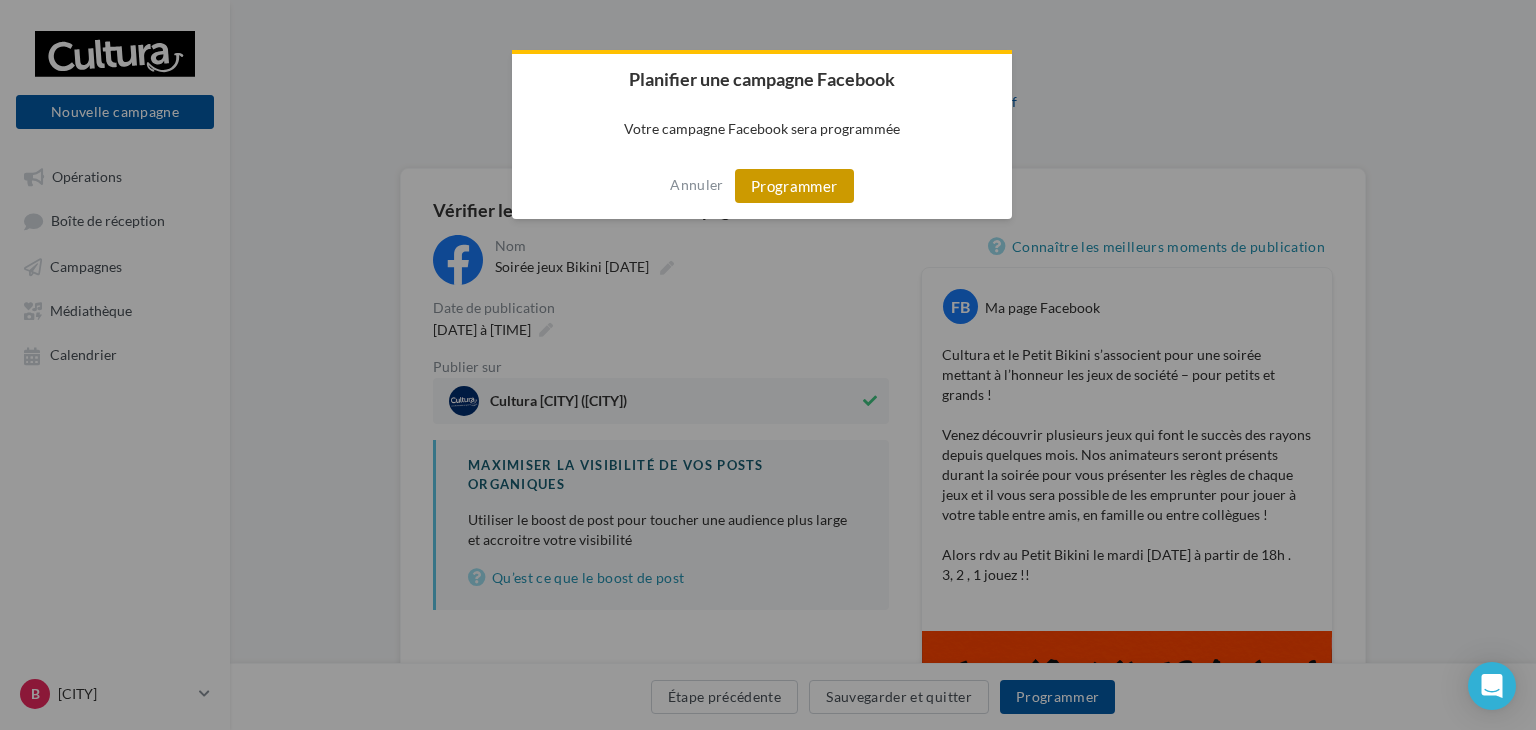 click on "Programmer" at bounding box center [794, 186] 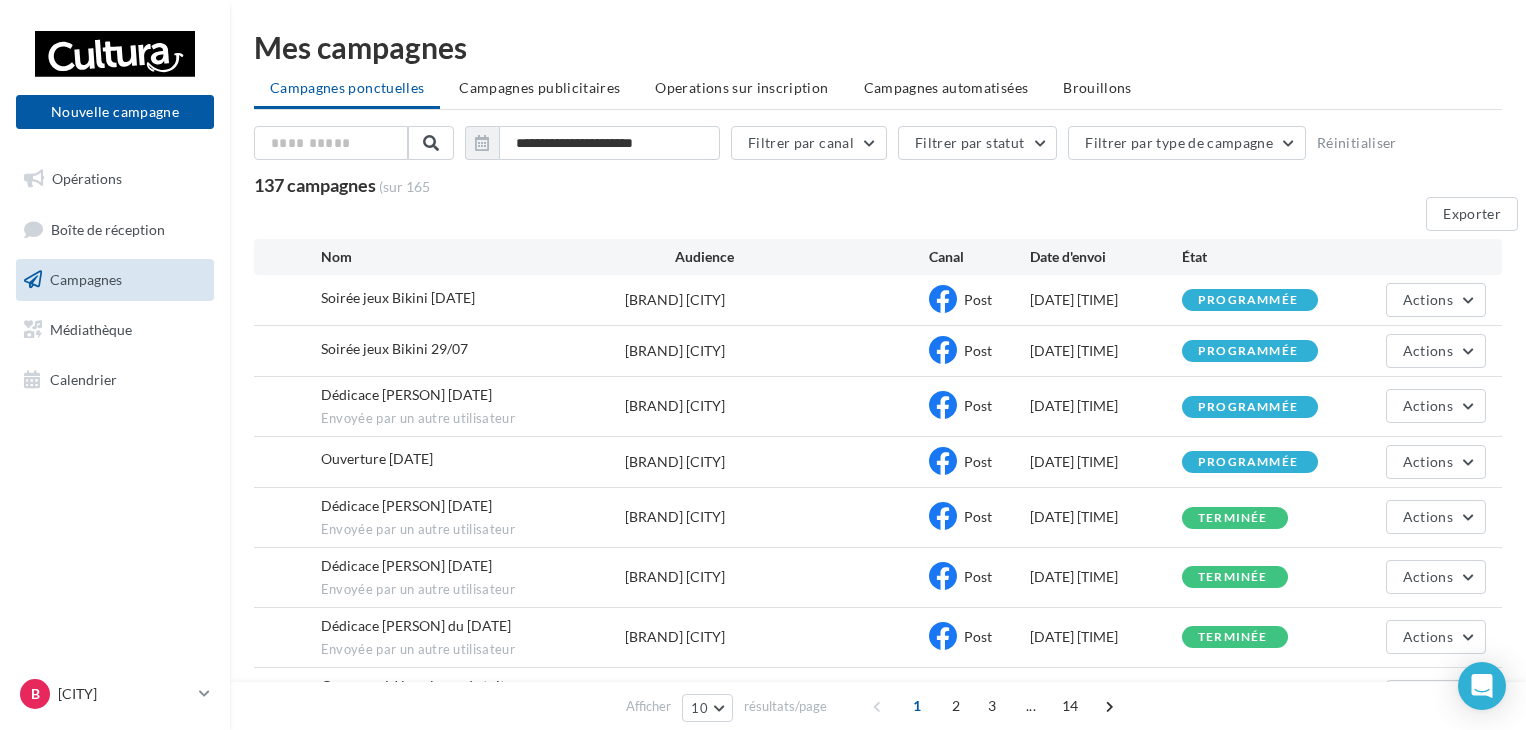 scroll, scrollTop: 0, scrollLeft: 0, axis: both 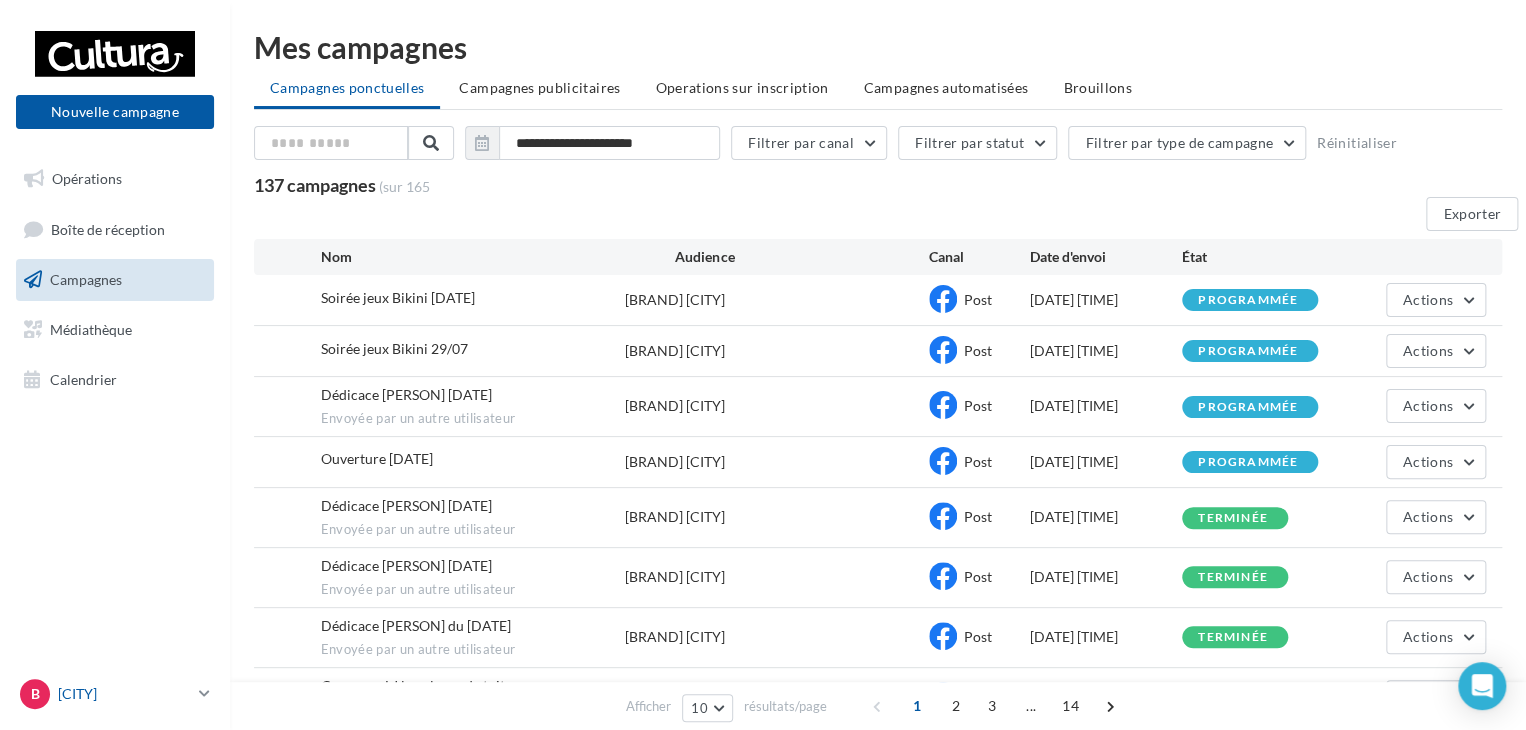 click on "[CITY]" at bounding box center (124, 694) 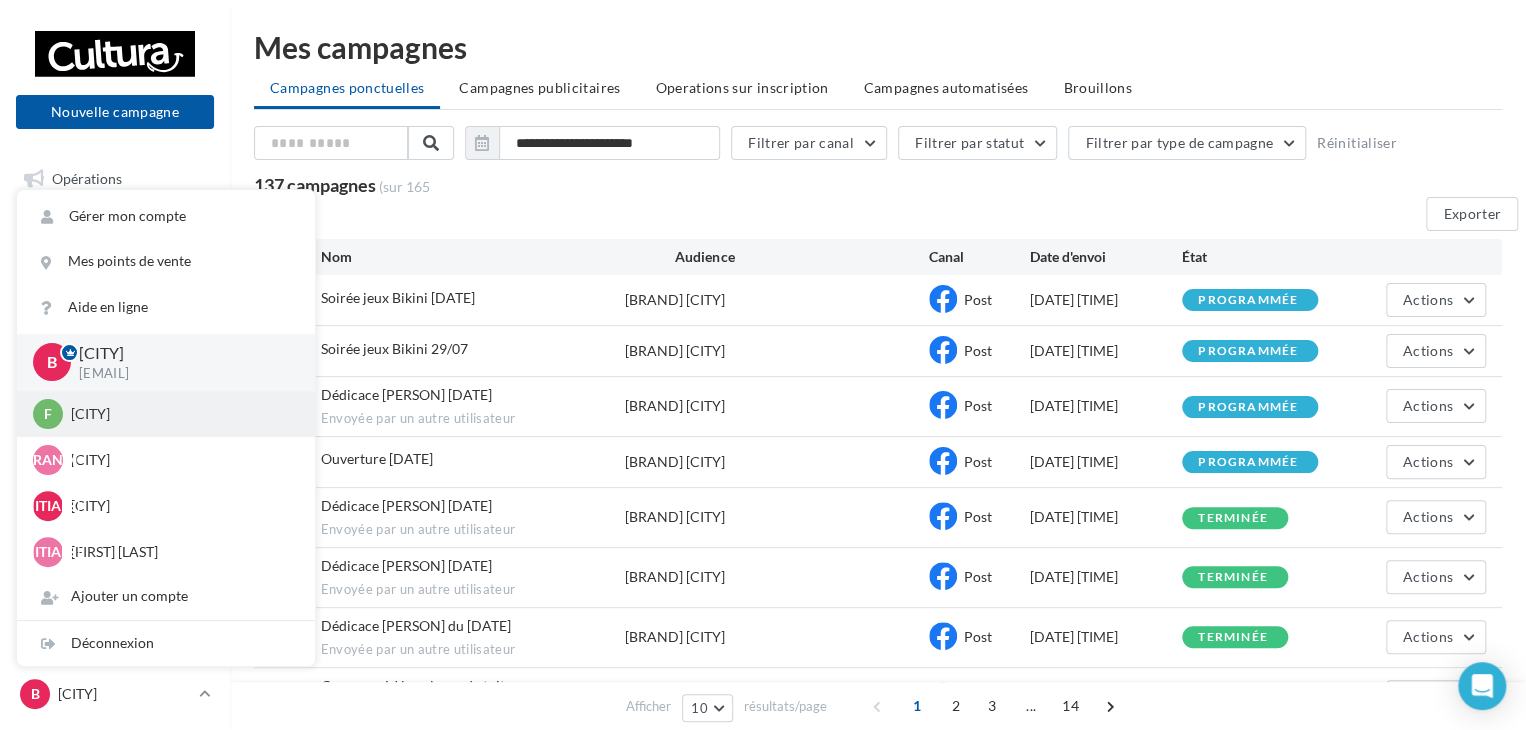 click on "[CITY]" at bounding box center [181, 414] 